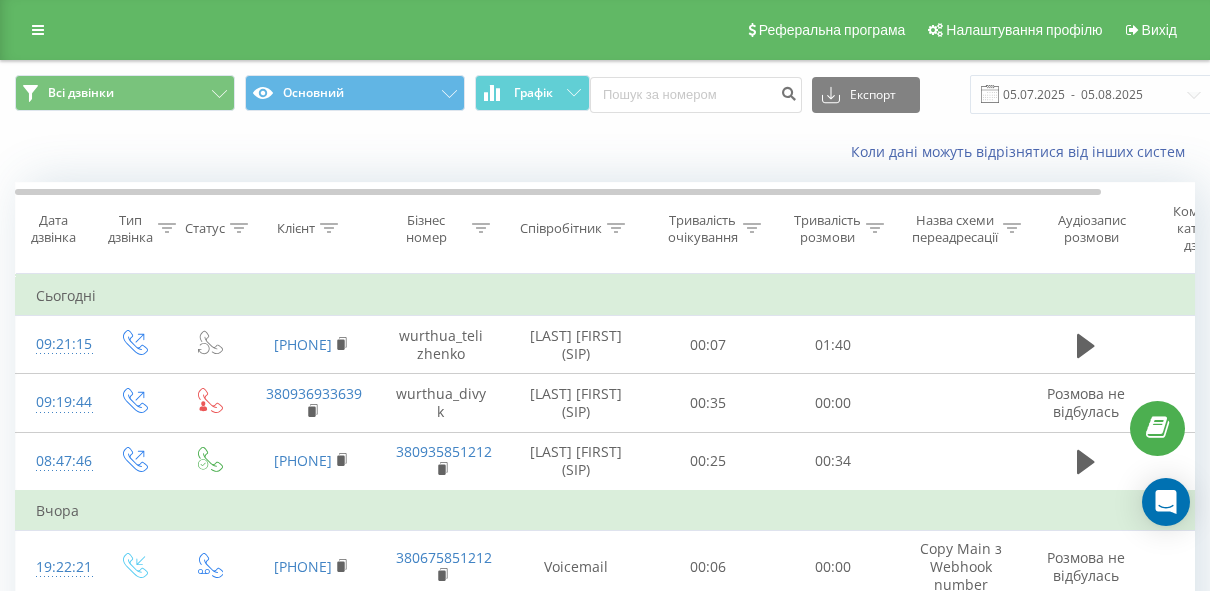 scroll, scrollTop: 0, scrollLeft: 0, axis: both 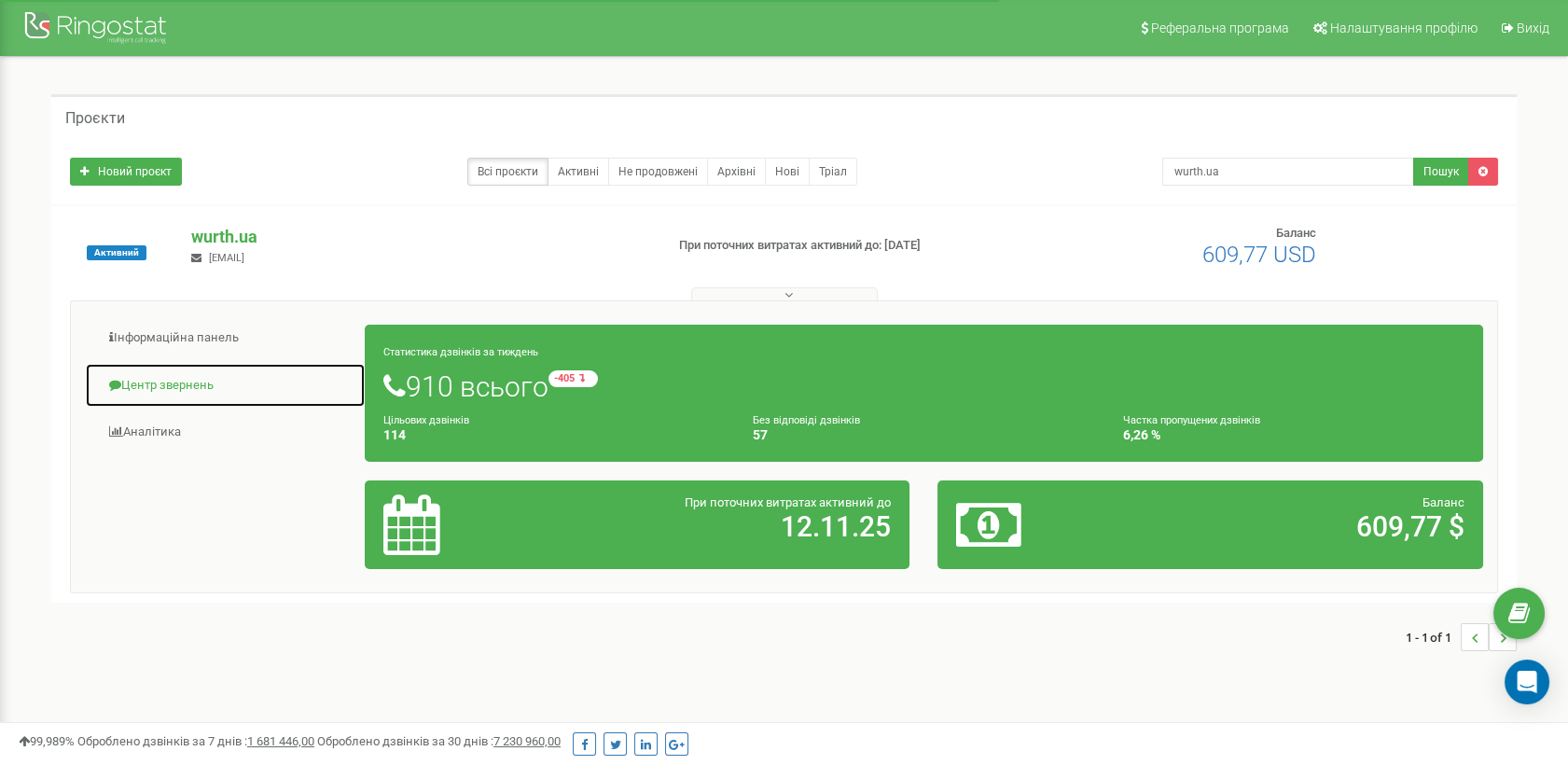 click on "Центр звернень" at bounding box center (225, 385) 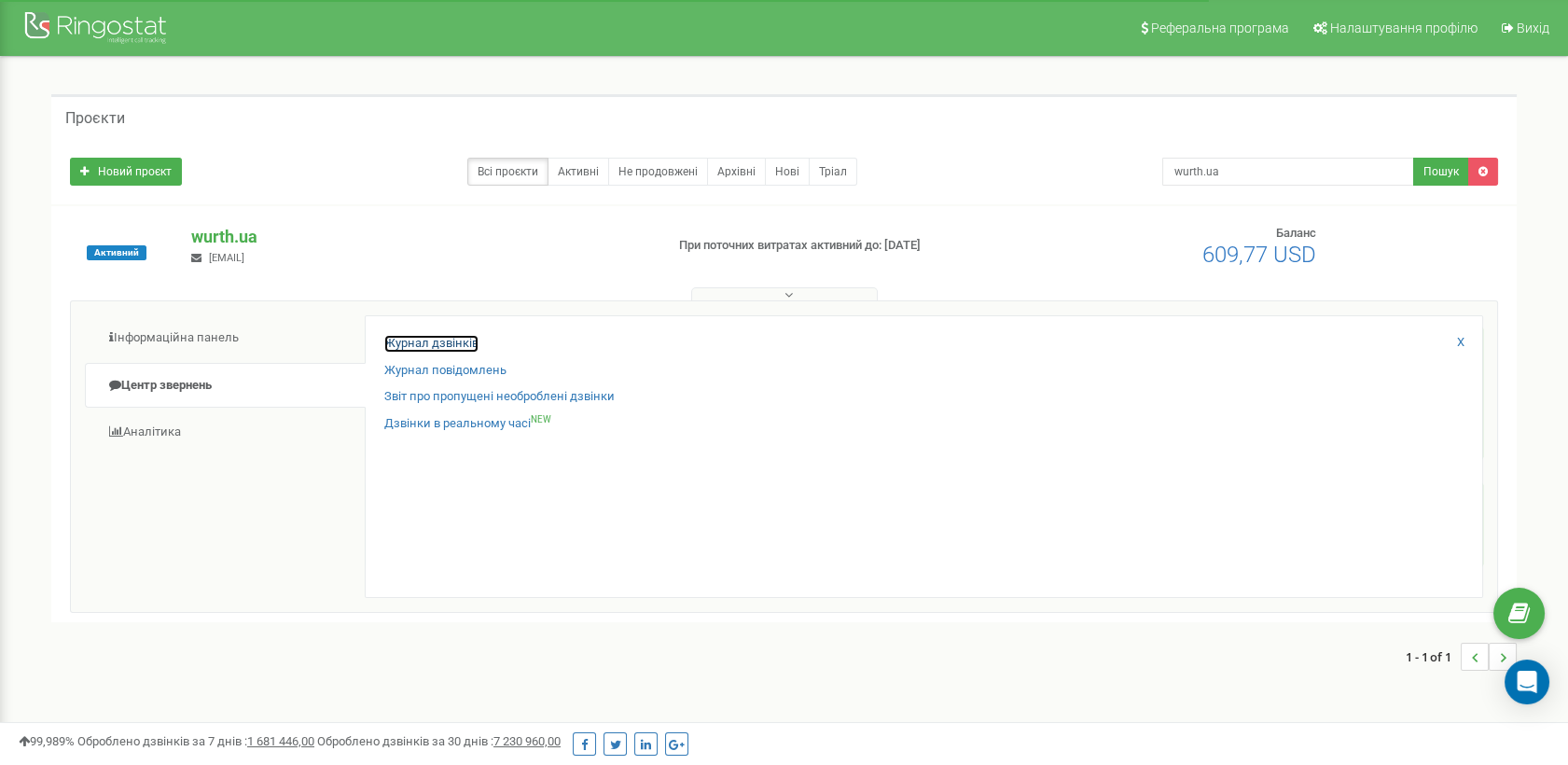 click on "Журнал дзвінків" at bounding box center (431, 343) 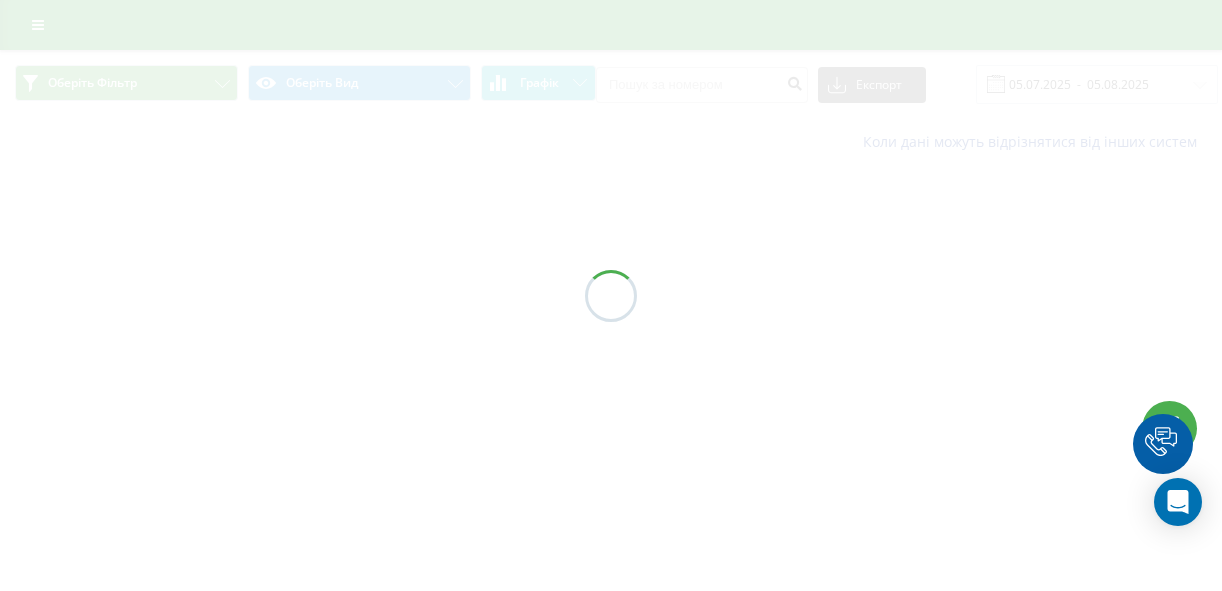 scroll, scrollTop: 0, scrollLeft: 0, axis: both 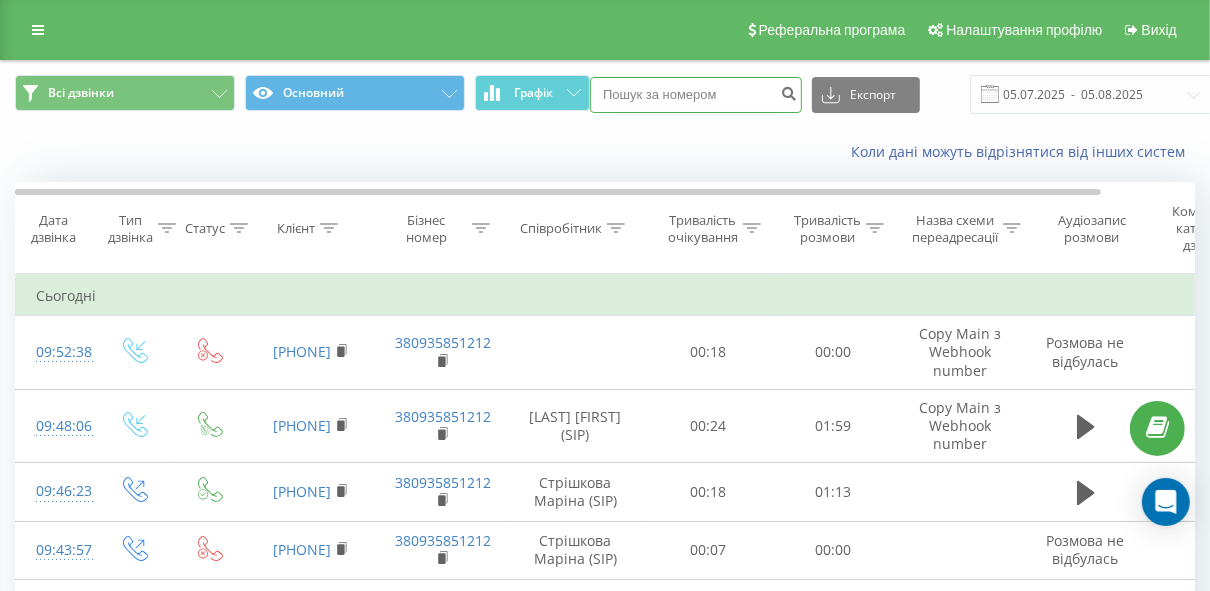 click at bounding box center (696, 95) 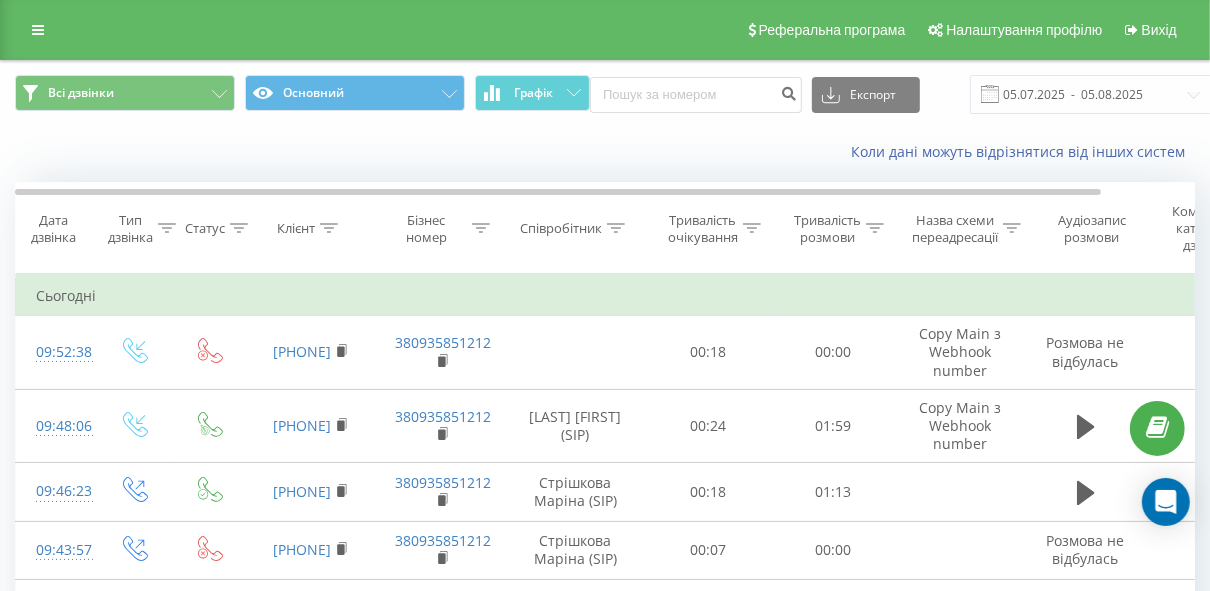 click 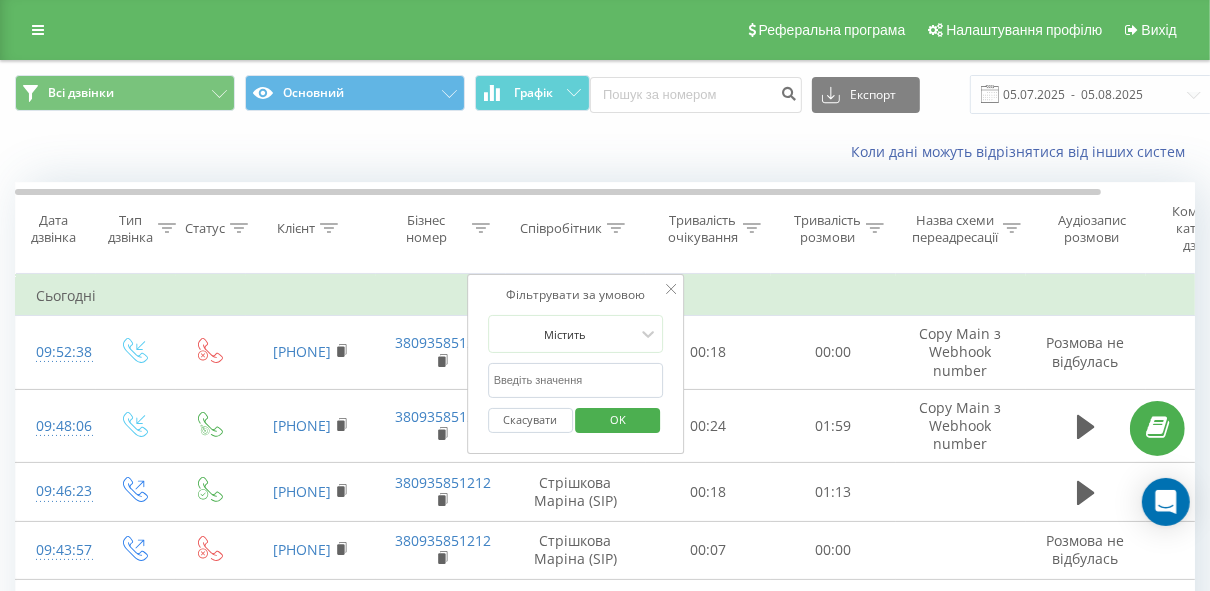 click at bounding box center [576, 380] 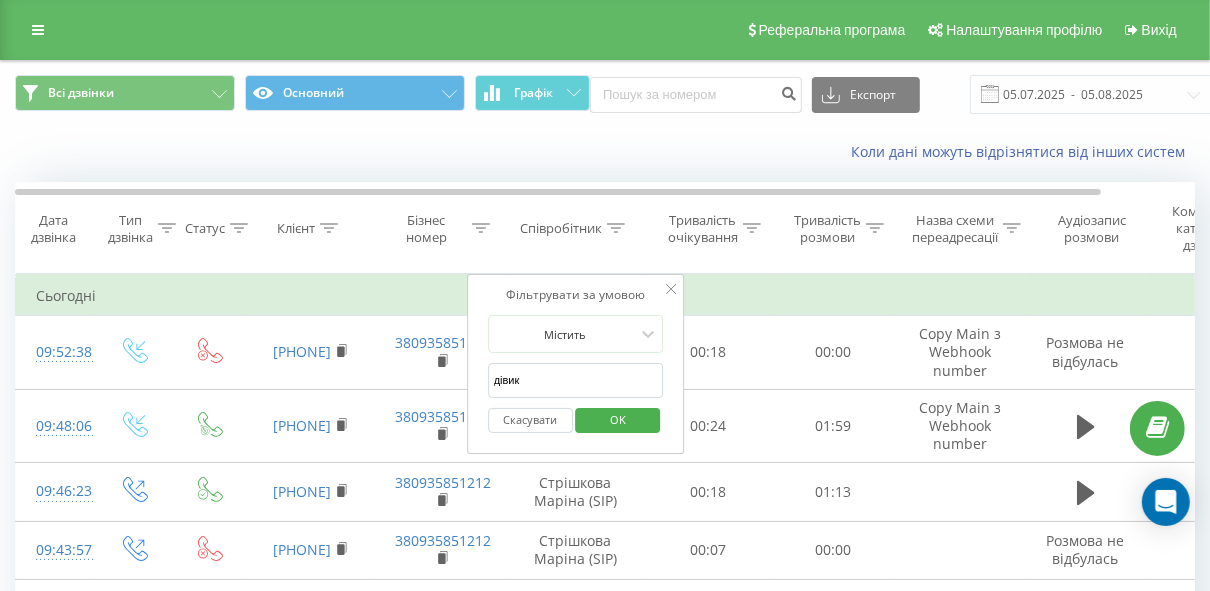 click on "OK" at bounding box center [618, 419] 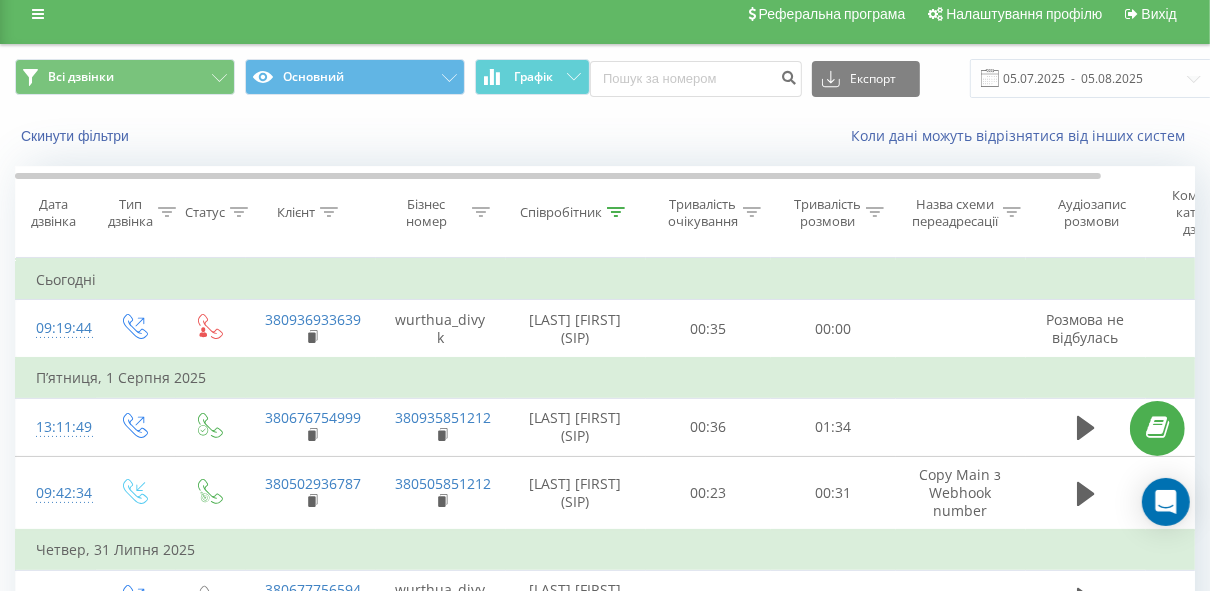 scroll, scrollTop: 0, scrollLeft: 0, axis: both 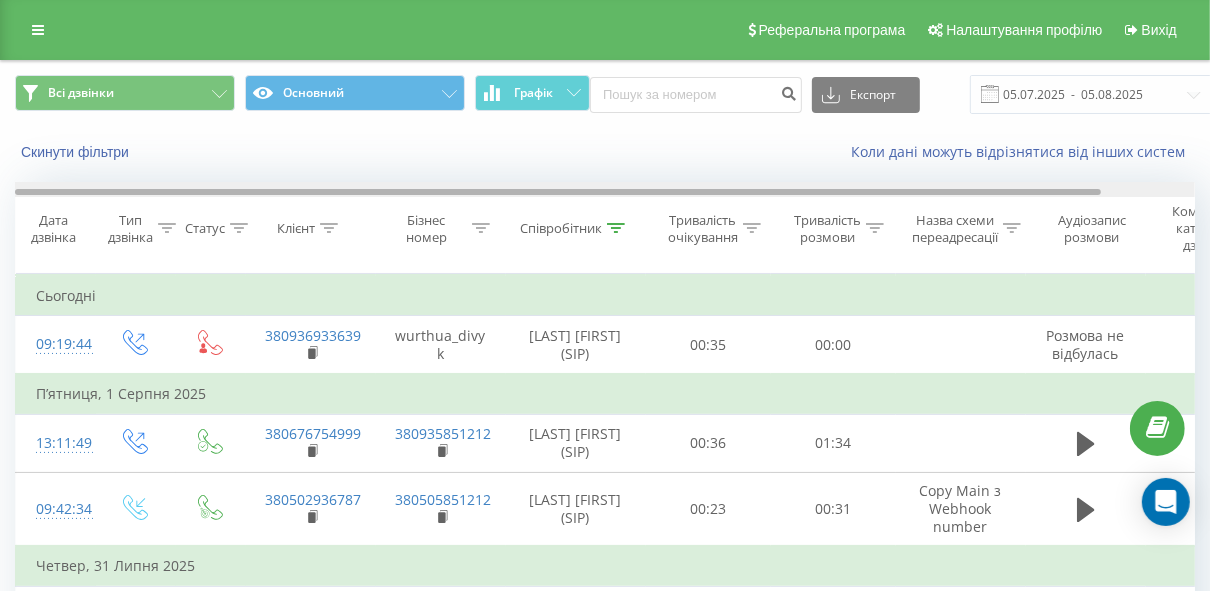 drag, startPoint x: 544, startPoint y: 194, endPoint x: 111, endPoint y: 124, distance: 438.6217 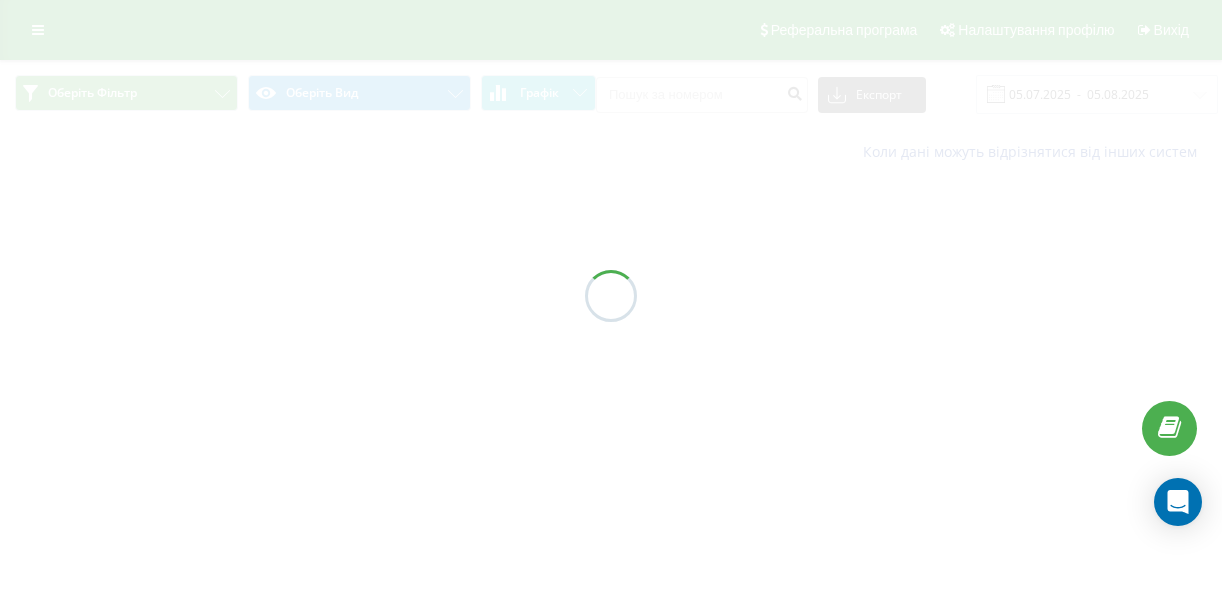 scroll, scrollTop: 0, scrollLeft: 0, axis: both 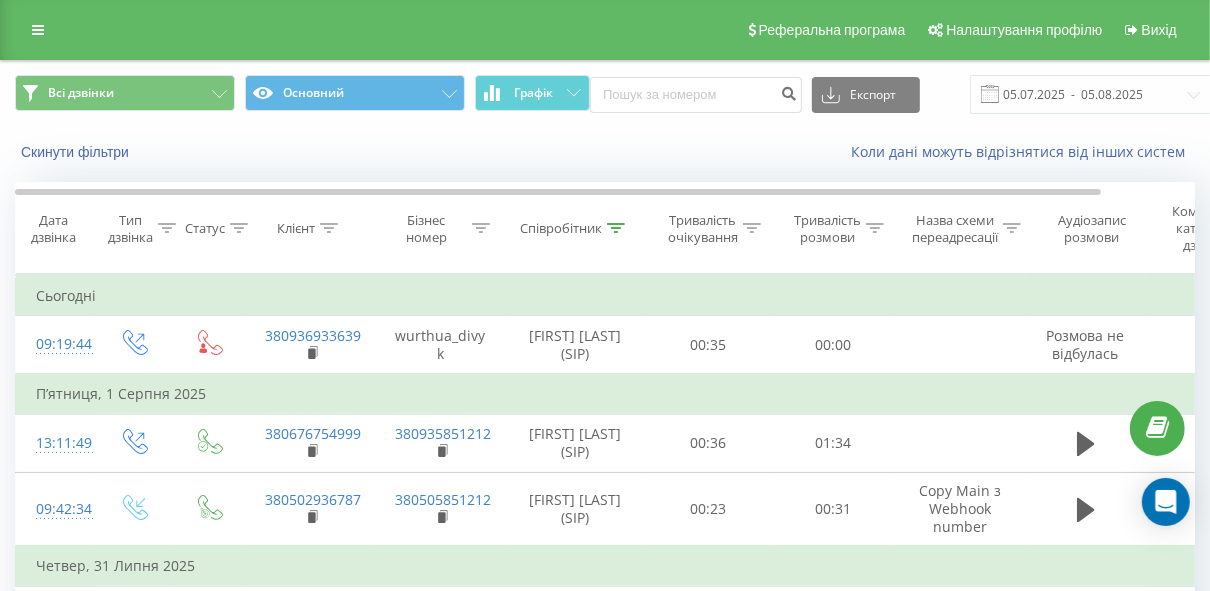 click on "Коли дані можуть відрізнятися вiд інших систем" at bounding box center [831, 152] 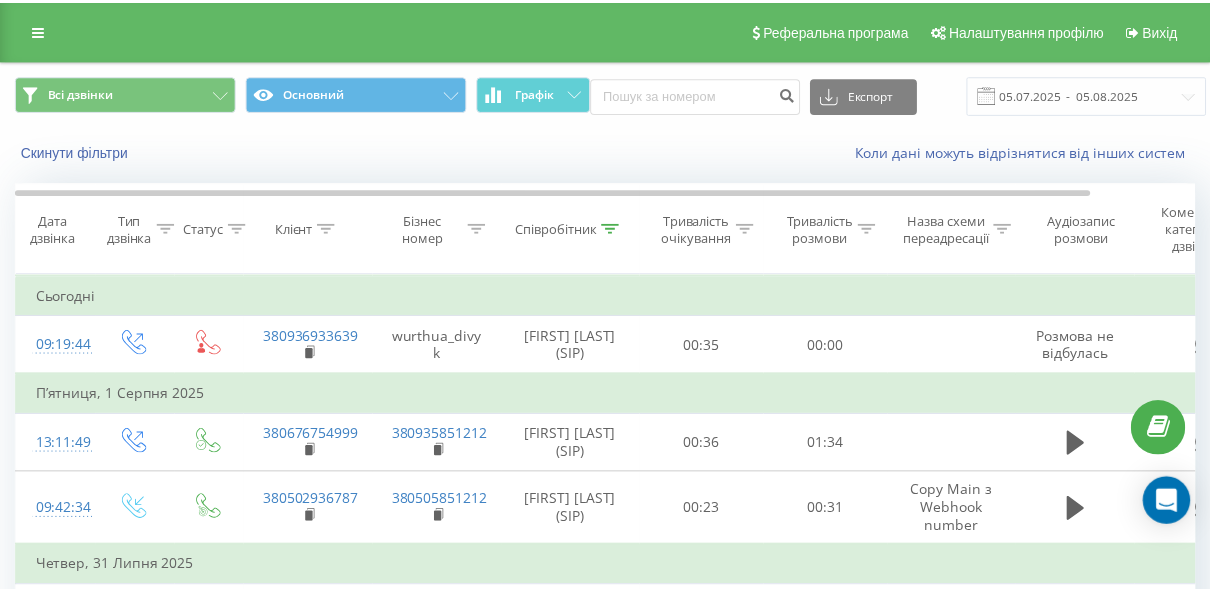 scroll, scrollTop: 0, scrollLeft: 0, axis: both 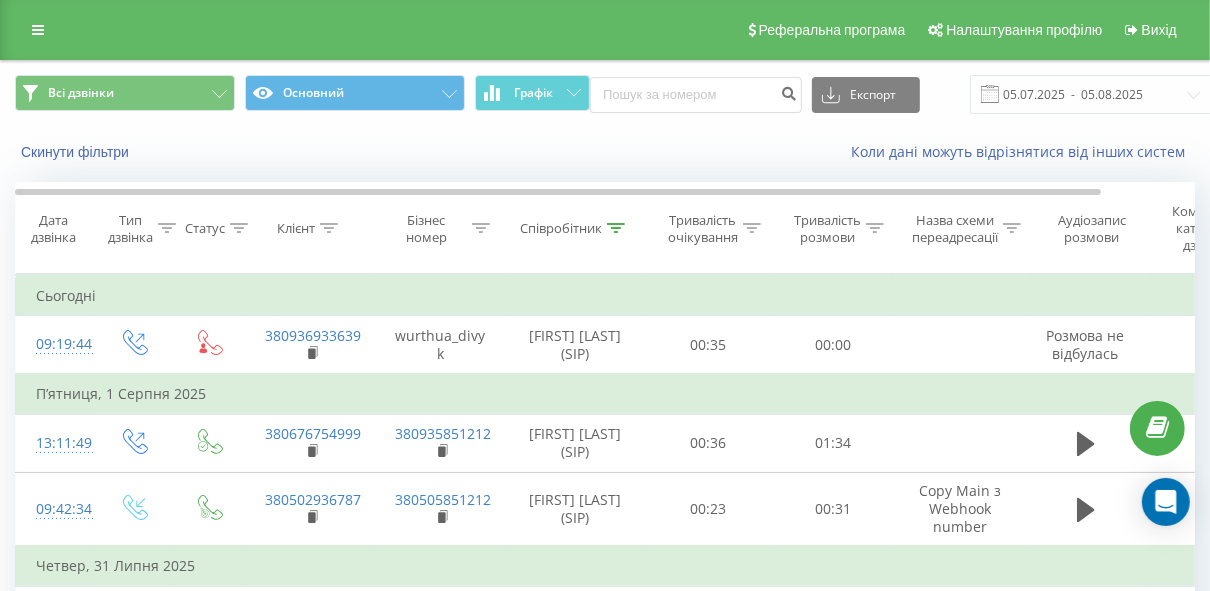 click on "Скинути фільтри Коли дані можуть відрізнятися вiд інших систем" at bounding box center [605, 152] 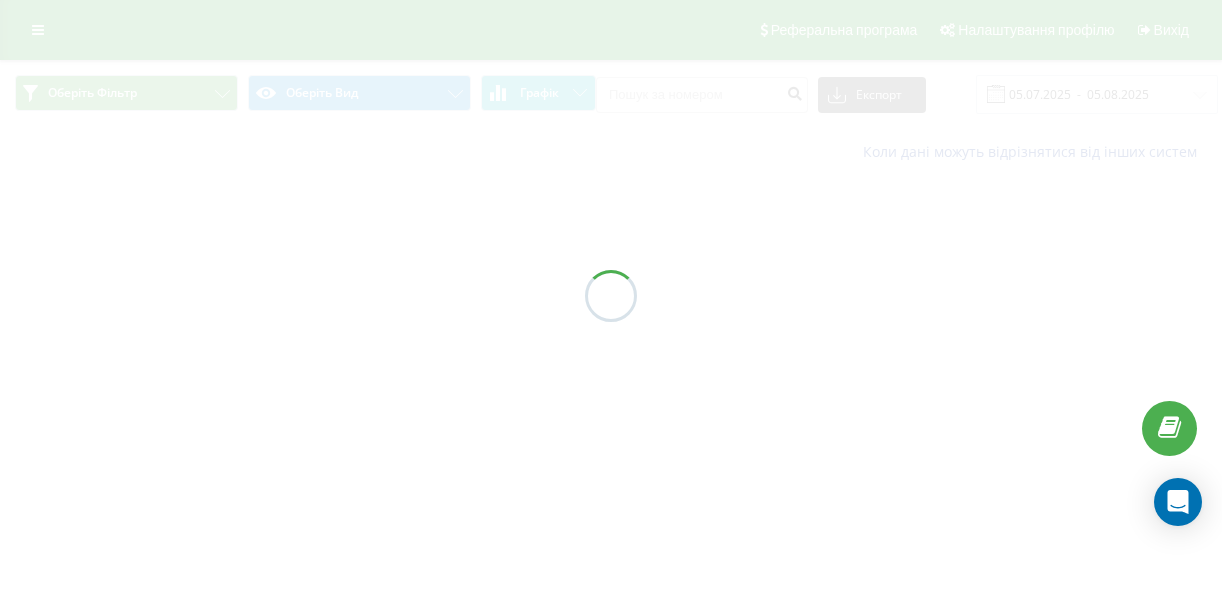 scroll, scrollTop: 0, scrollLeft: 0, axis: both 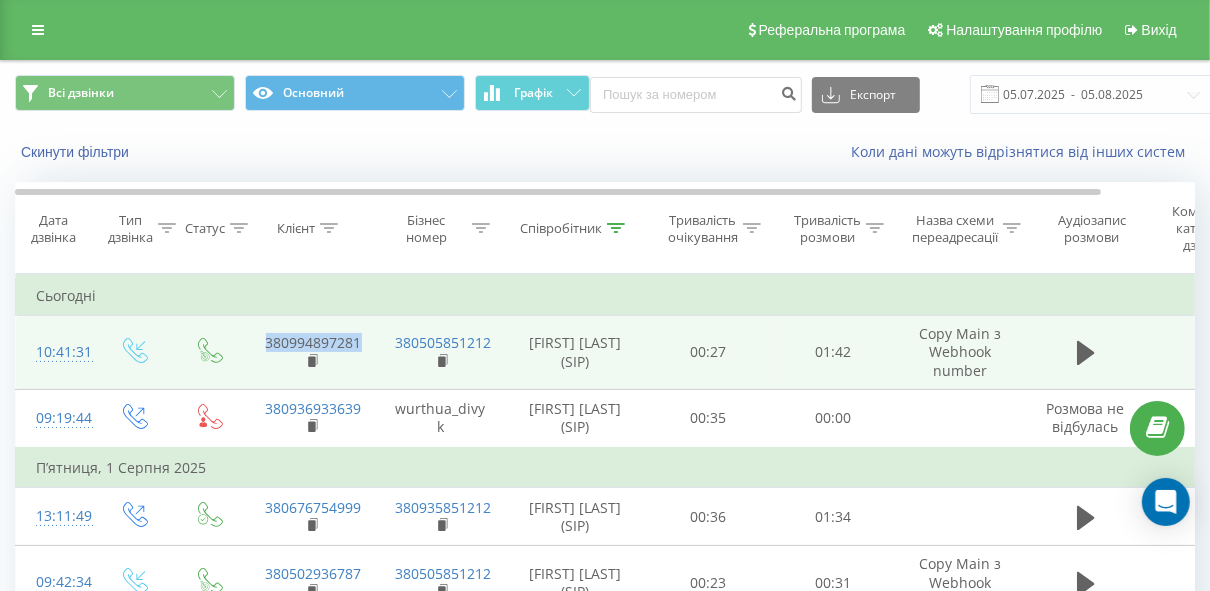 drag, startPoint x: 369, startPoint y: 337, endPoint x: 265, endPoint y: 333, distance: 104.0769 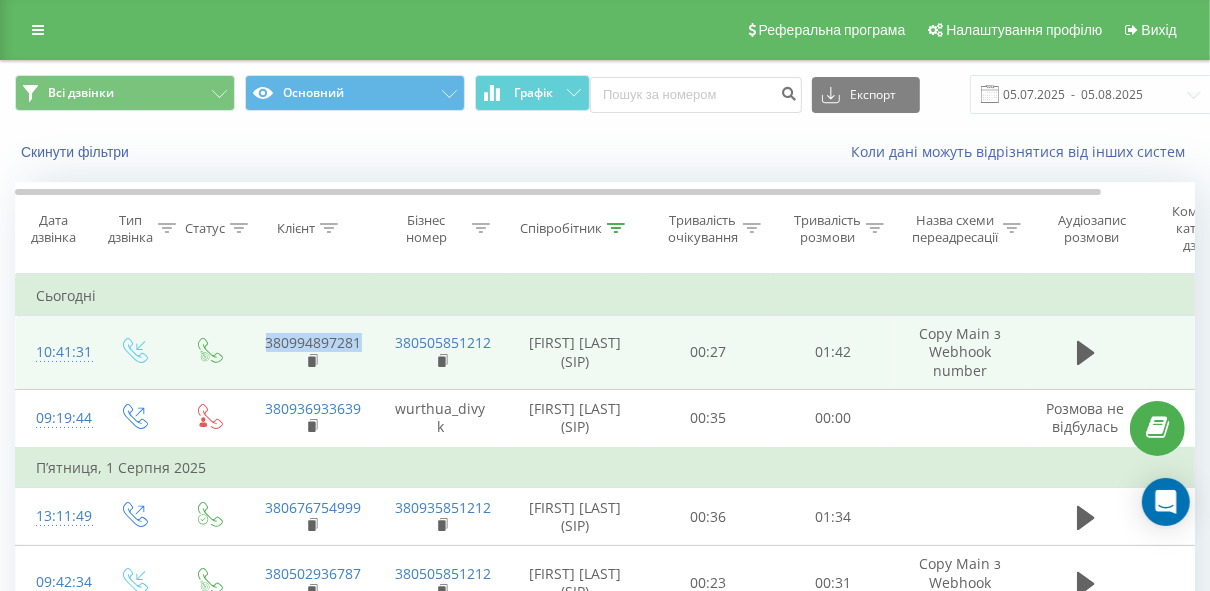 copy on "380994897281" 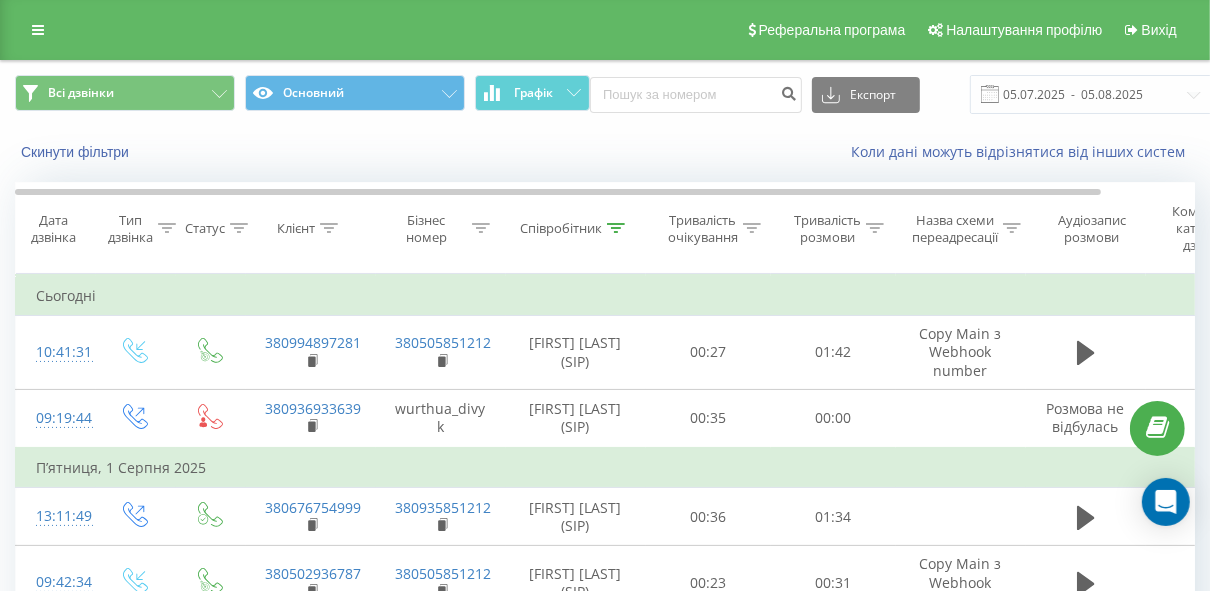 click on "Сьогодні" at bounding box center (656, 296) 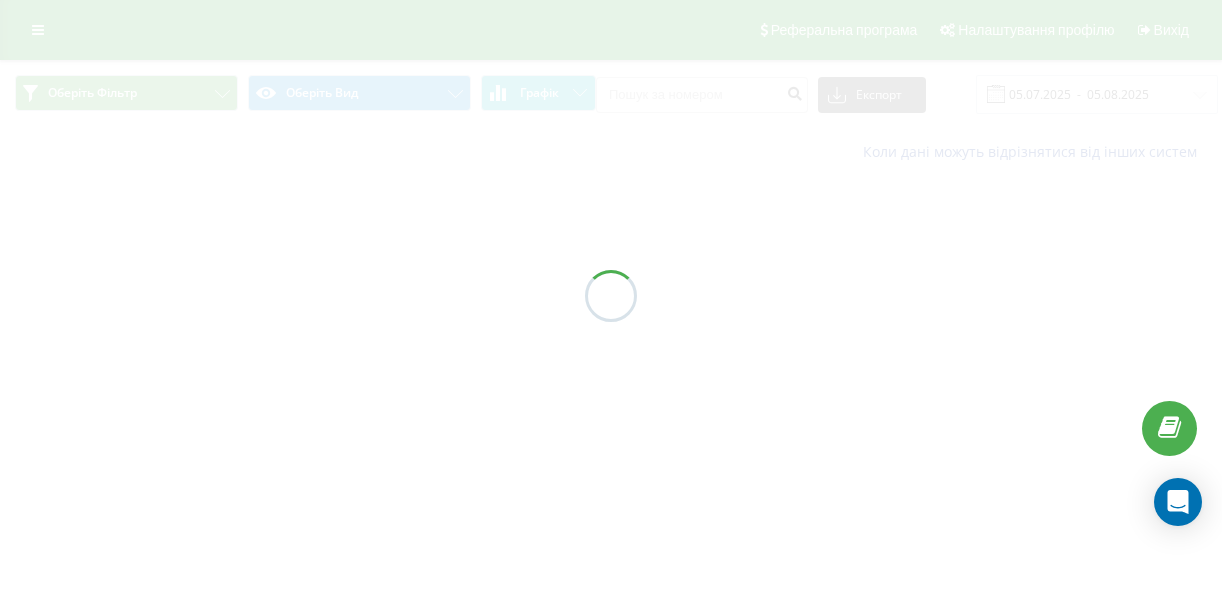 scroll, scrollTop: 0, scrollLeft: 0, axis: both 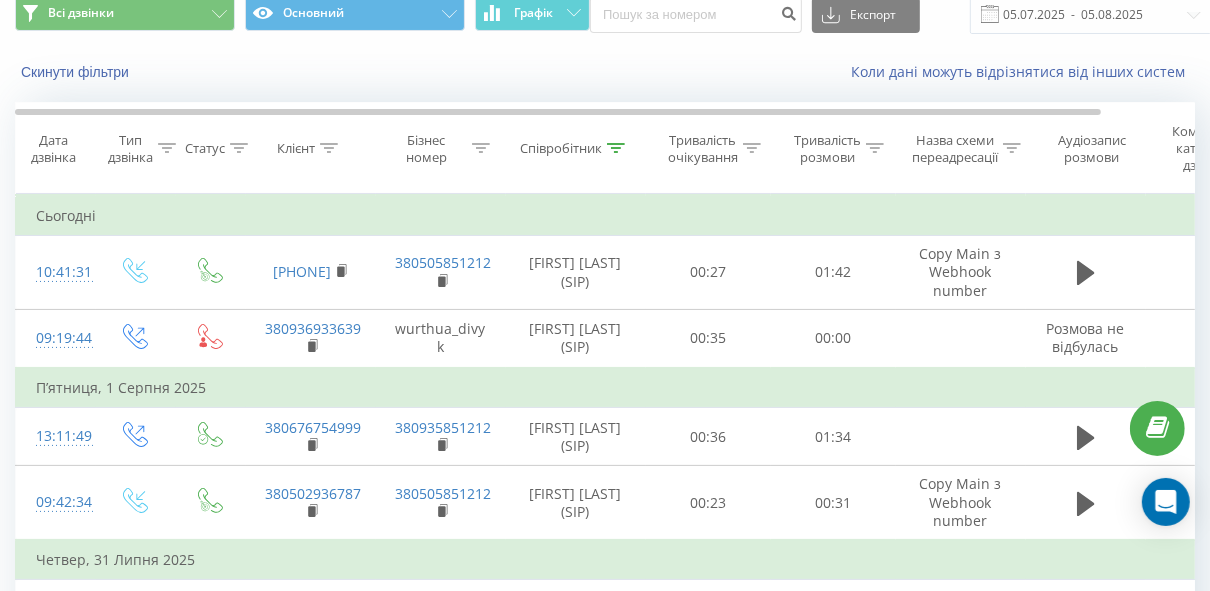 click on "Сьогодні" at bounding box center [656, 216] 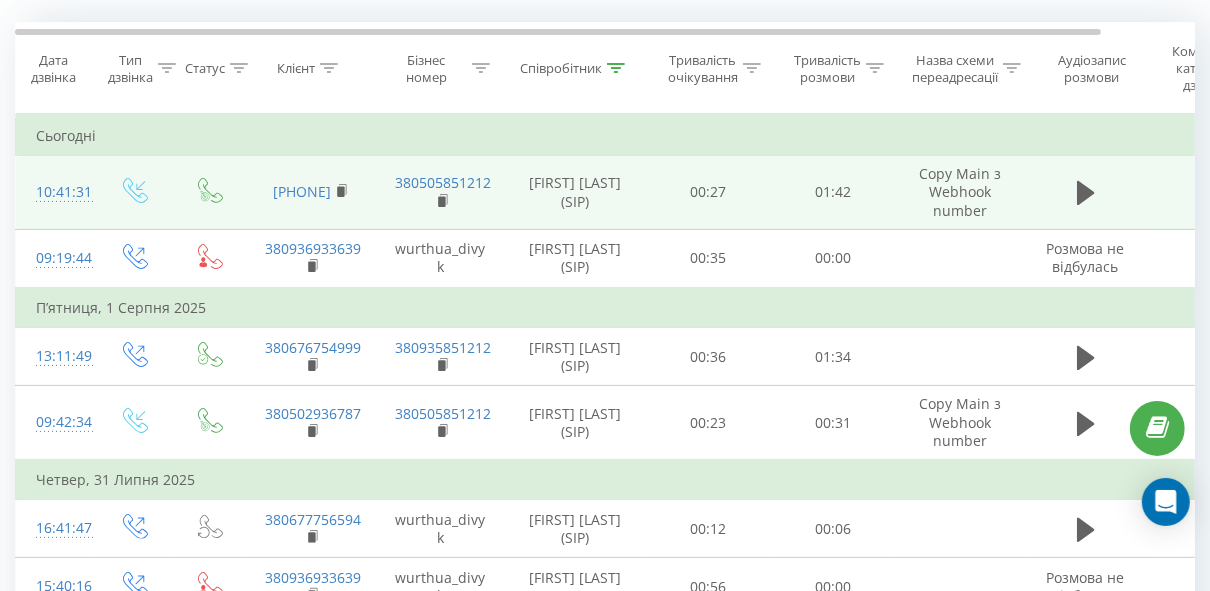 scroll, scrollTop: 0, scrollLeft: 0, axis: both 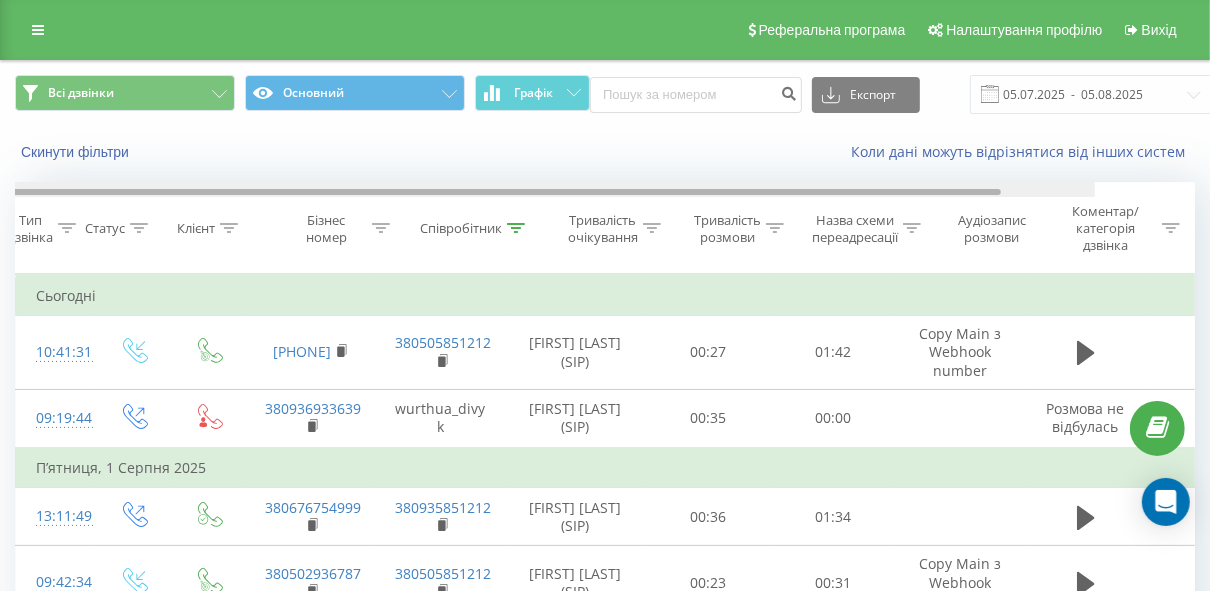 click at bounding box center (505, 189) 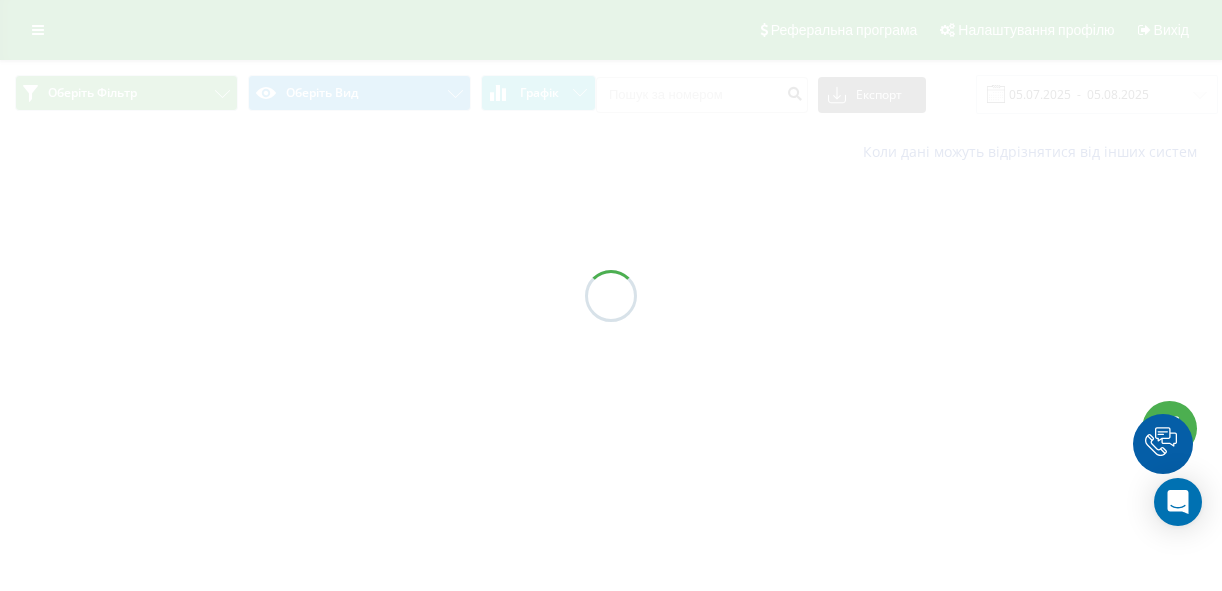 scroll, scrollTop: 0, scrollLeft: 0, axis: both 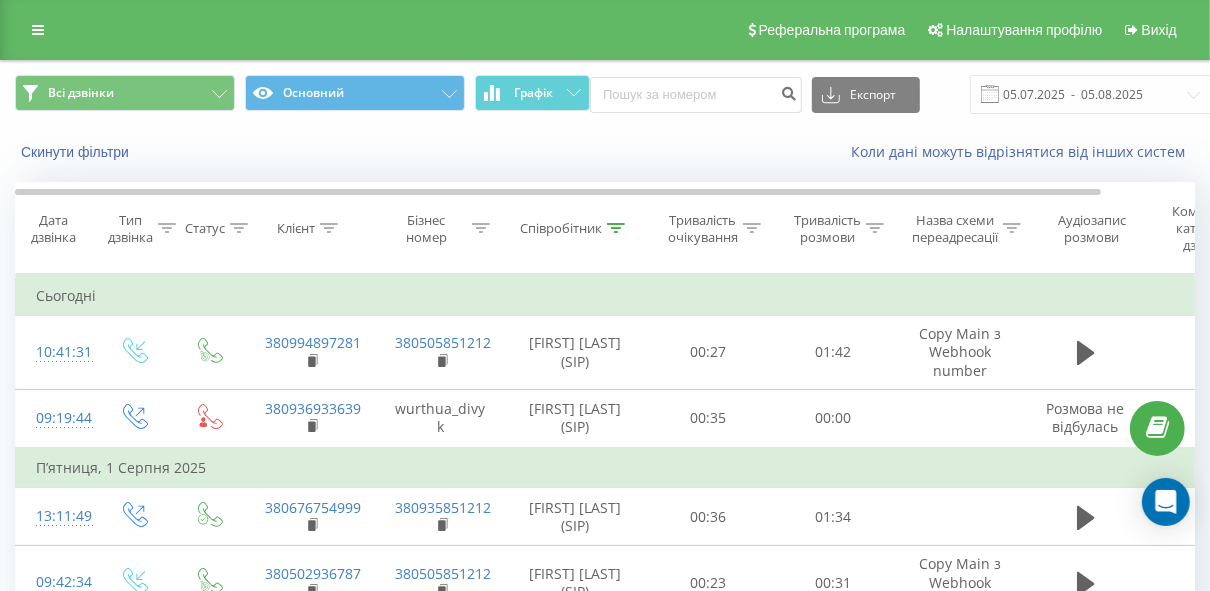 click at bounding box center [616, 228] 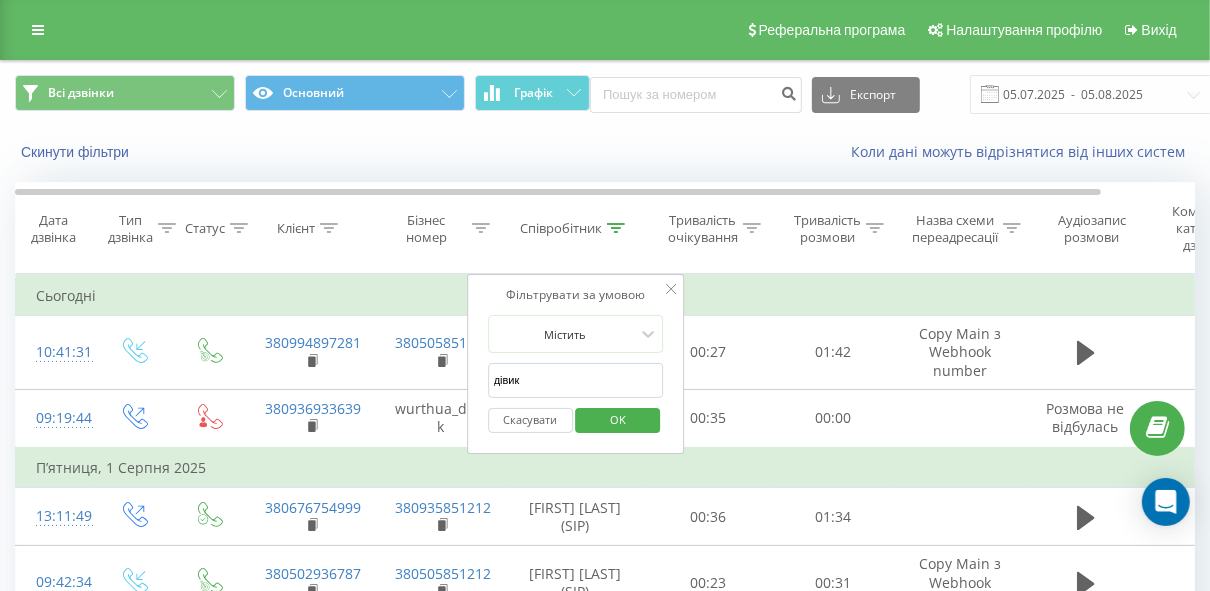 click on "Сьогодні" at bounding box center (656, 296) 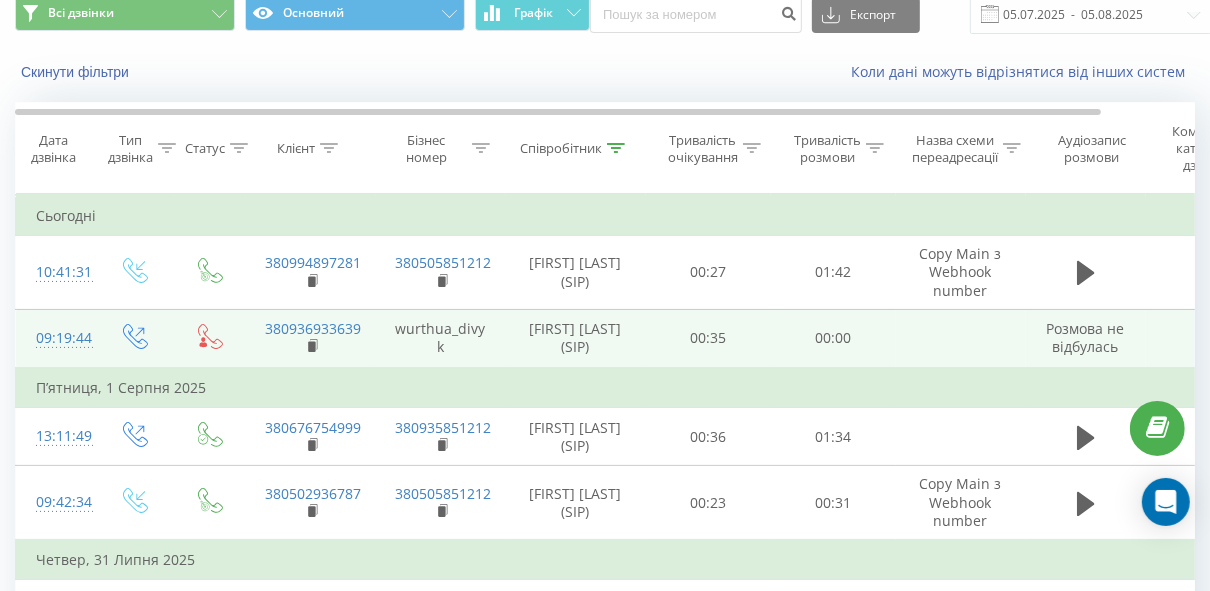 scroll, scrollTop: 0, scrollLeft: 0, axis: both 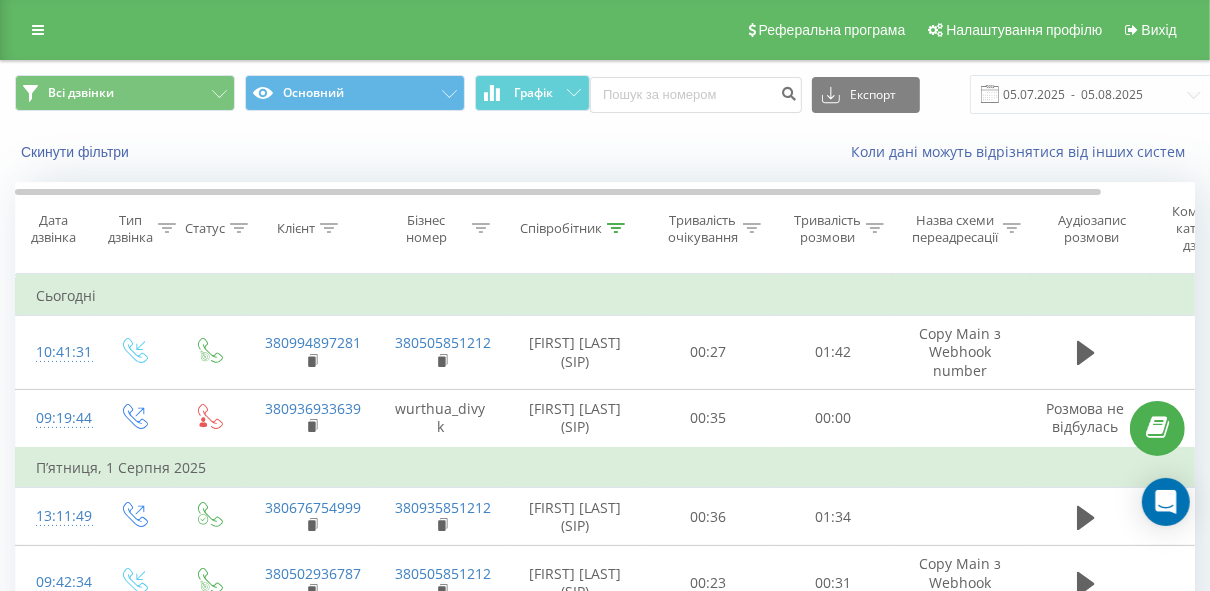 click on "Коли дані можуть відрізнятися вiд інших систем" at bounding box center [831, 152] 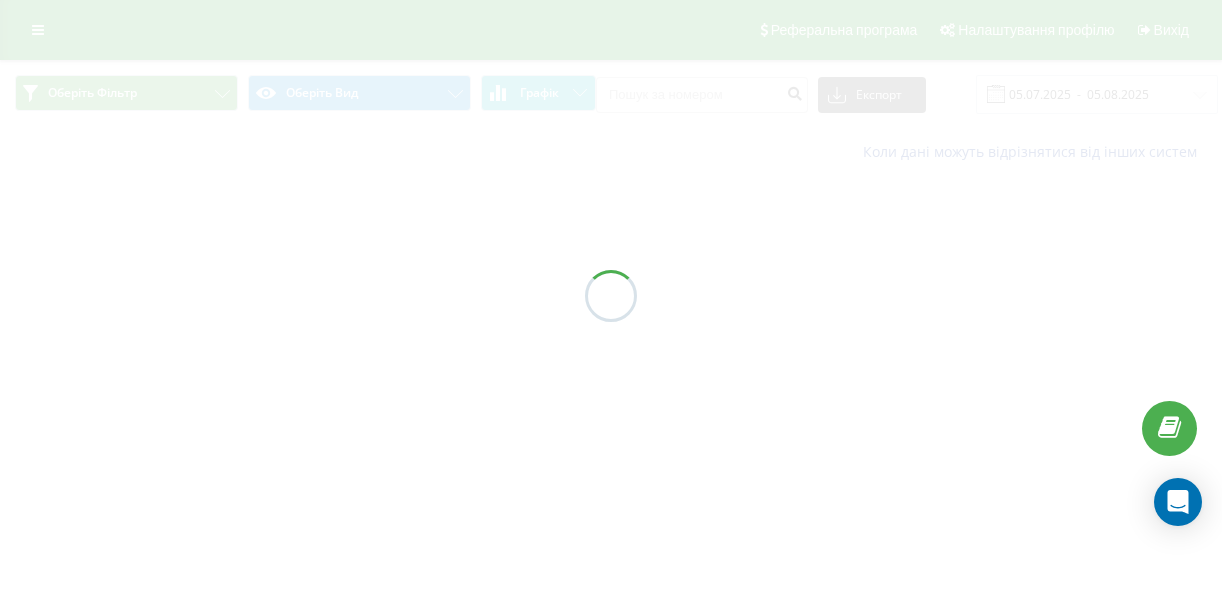 scroll, scrollTop: 0, scrollLeft: 0, axis: both 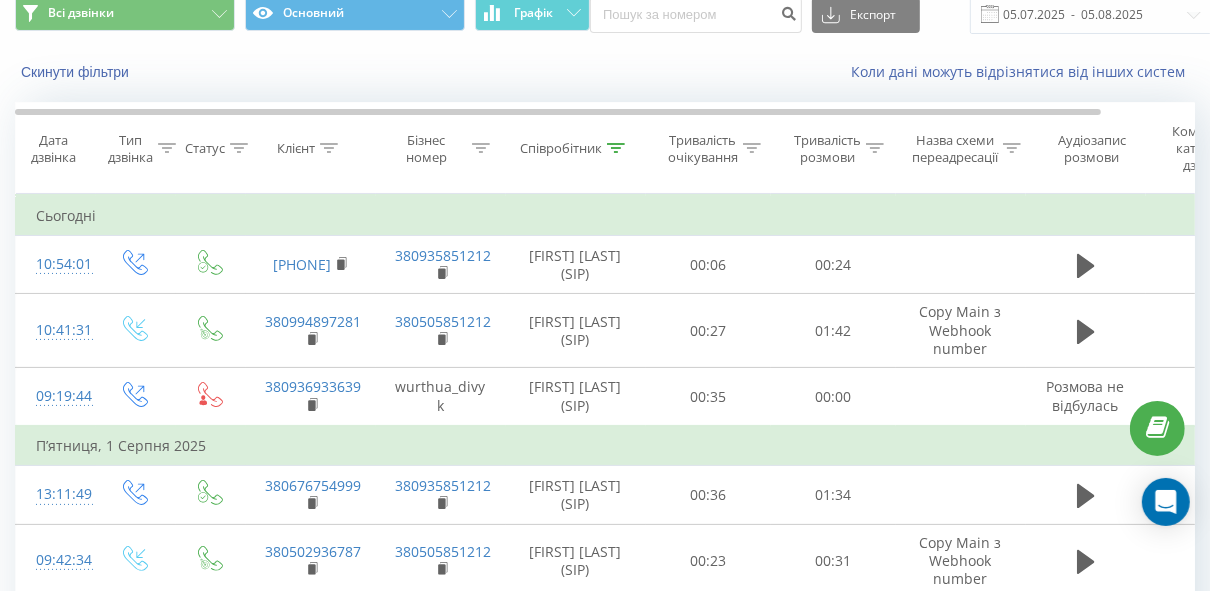 click on "Сьогодні" at bounding box center [656, 216] 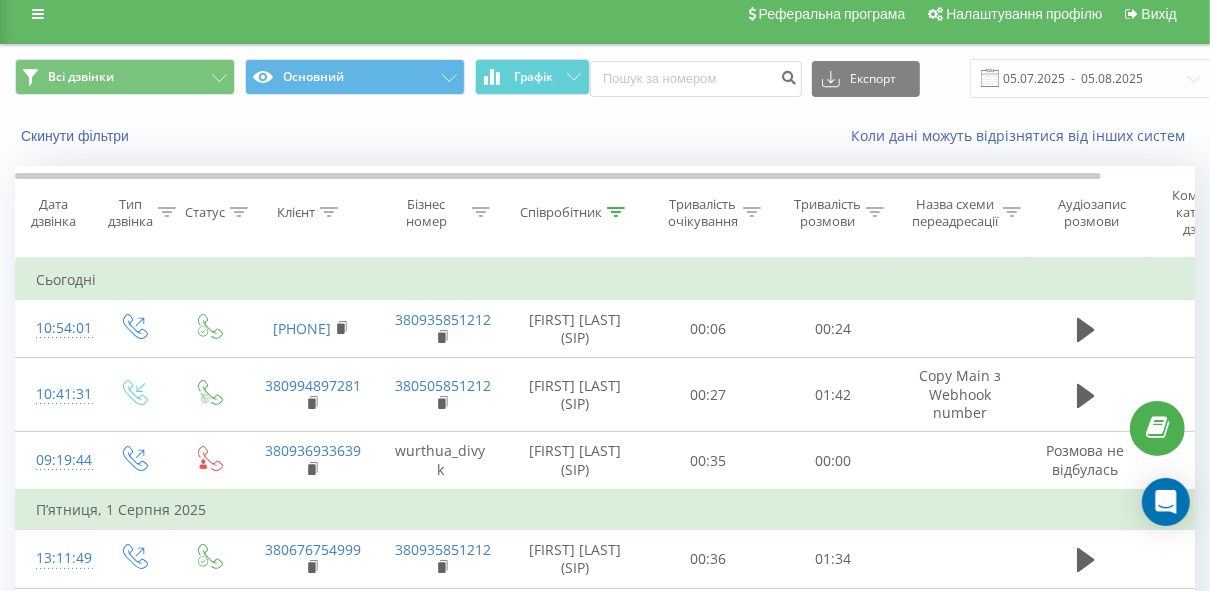 scroll, scrollTop: 0, scrollLeft: 0, axis: both 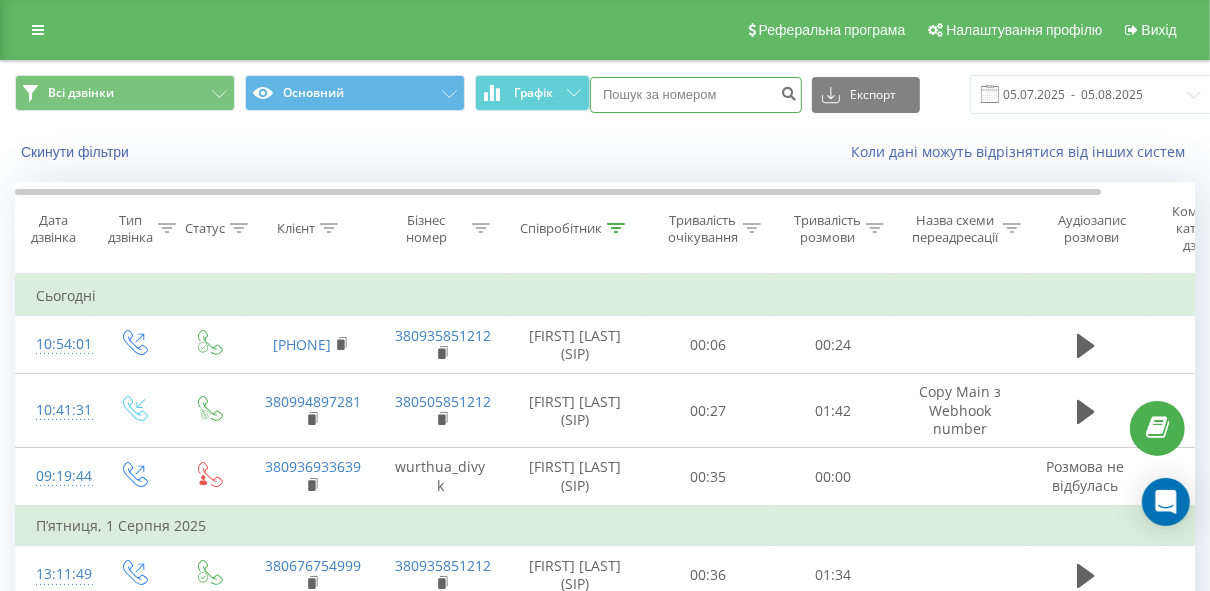 click at bounding box center [696, 95] 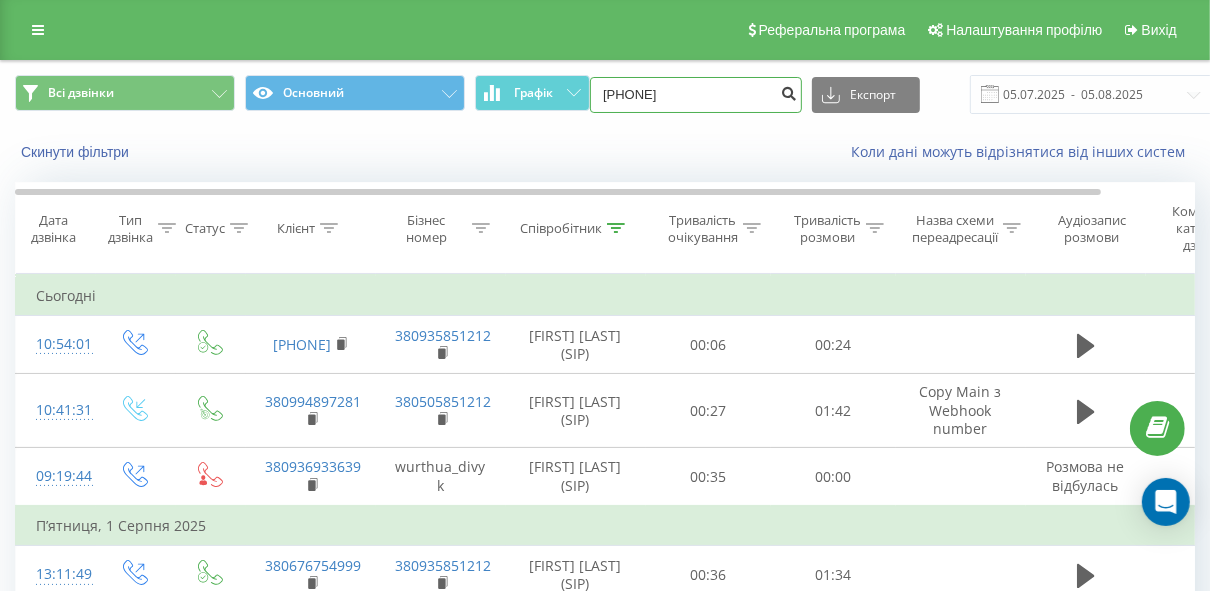 type on "[PHONE]" 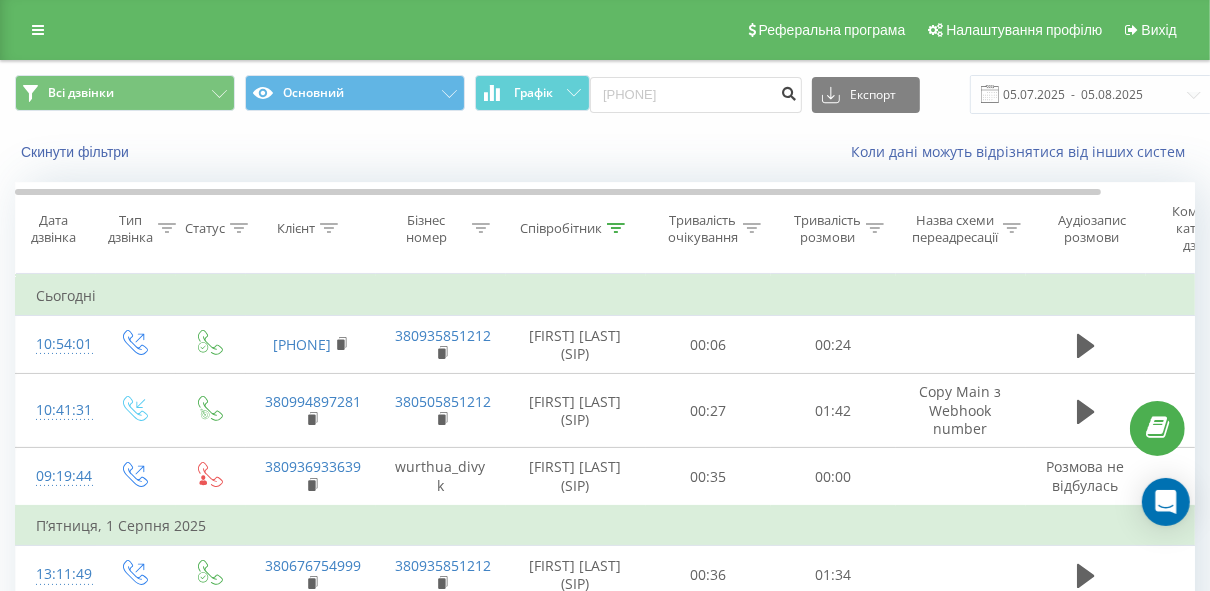 click at bounding box center (788, 91) 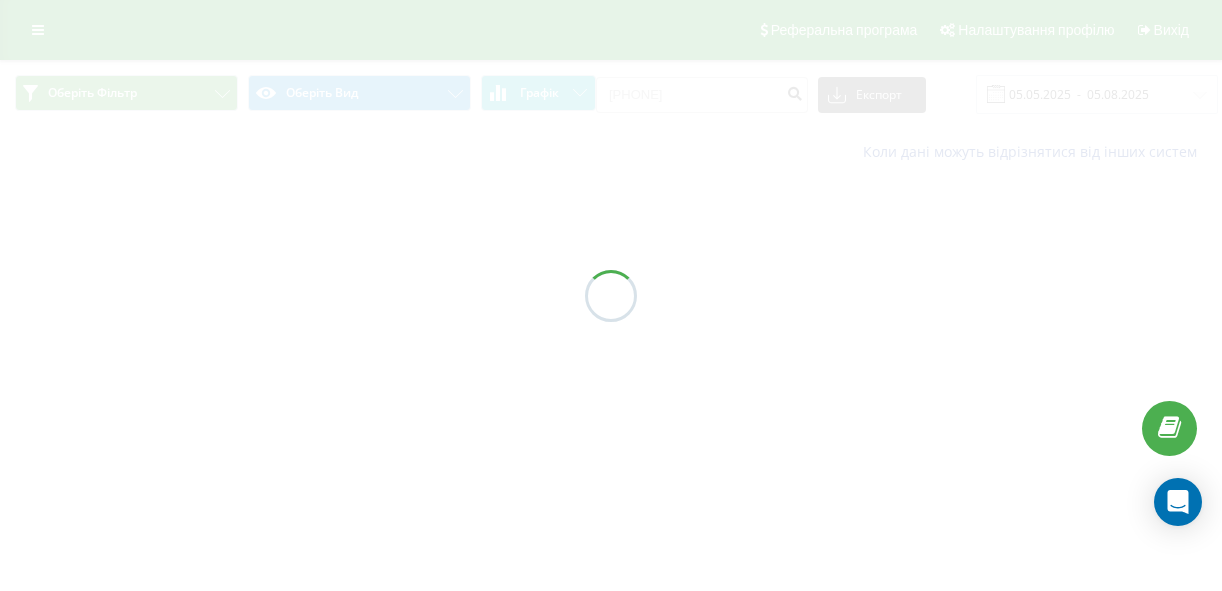 scroll, scrollTop: 0, scrollLeft: 0, axis: both 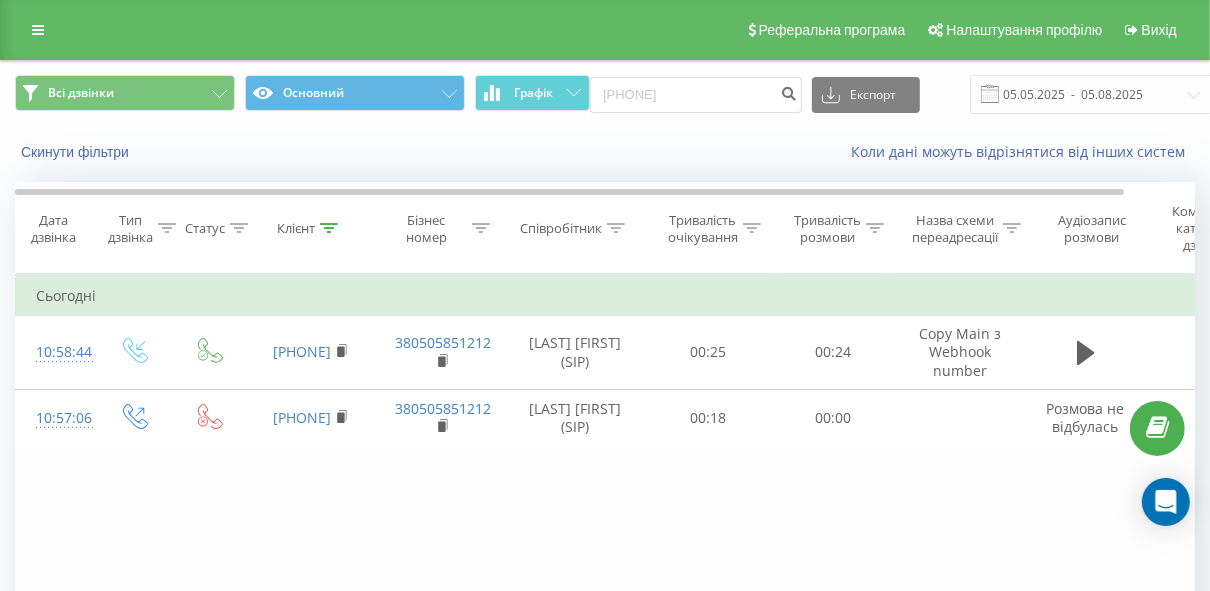 click on "Фільтрувати за умовою Дорівнює Введіть значення Скасувати OK Фільтрувати за умовою Дорівнює Введіть значення Скасувати OK Фільтрувати за умовою Містить Скасувати OK Фільтрувати за умовою Містить Скасувати OK Фільтрувати за умовою Містить Скасувати OK Фільтрувати за умовою Дорівнює Скасувати OK Фільтрувати за умовою Дорівнює Скасувати OK Фільтрувати за умовою Містить Скасувати OK Фільтрувати за умовою Дорівнює Введіть значення Скасувати OK Сьогодні  10:58:44         380992121546 380505851212 Дівик Назарій (SIP) 00:25 00:24 Copy Main з Webhook number  10:57:06         380992121546 380505851212 Сіліпіна Ольга (SIP) 00:18" at bounding box center [605, 499] 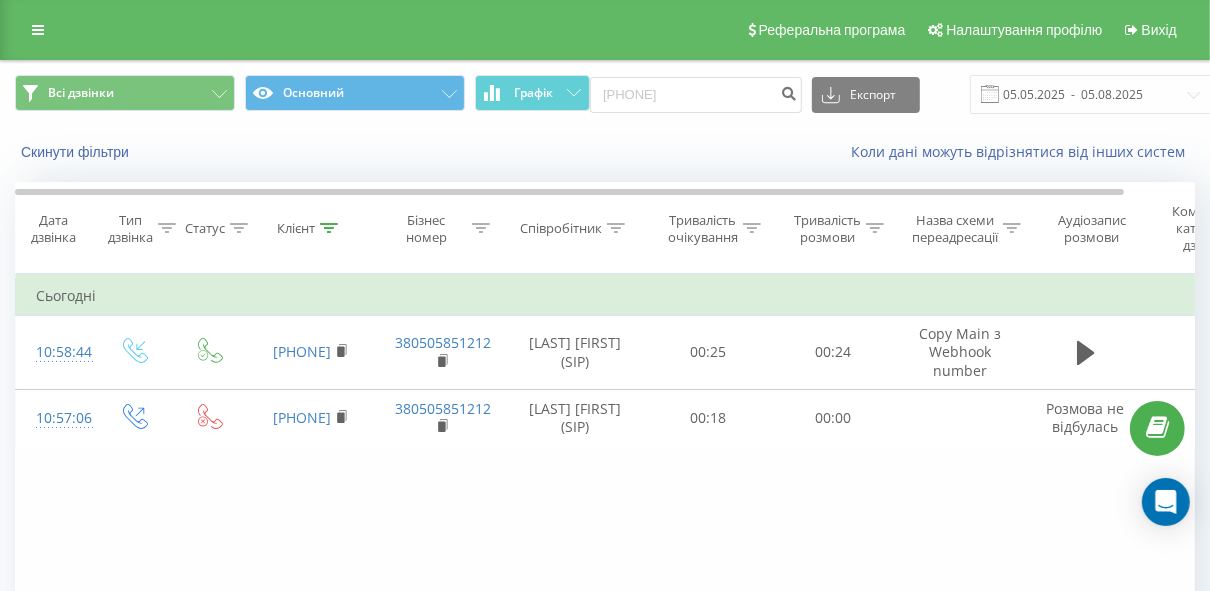 click on "Скинути фільтри" at bounding box center (227, 152) 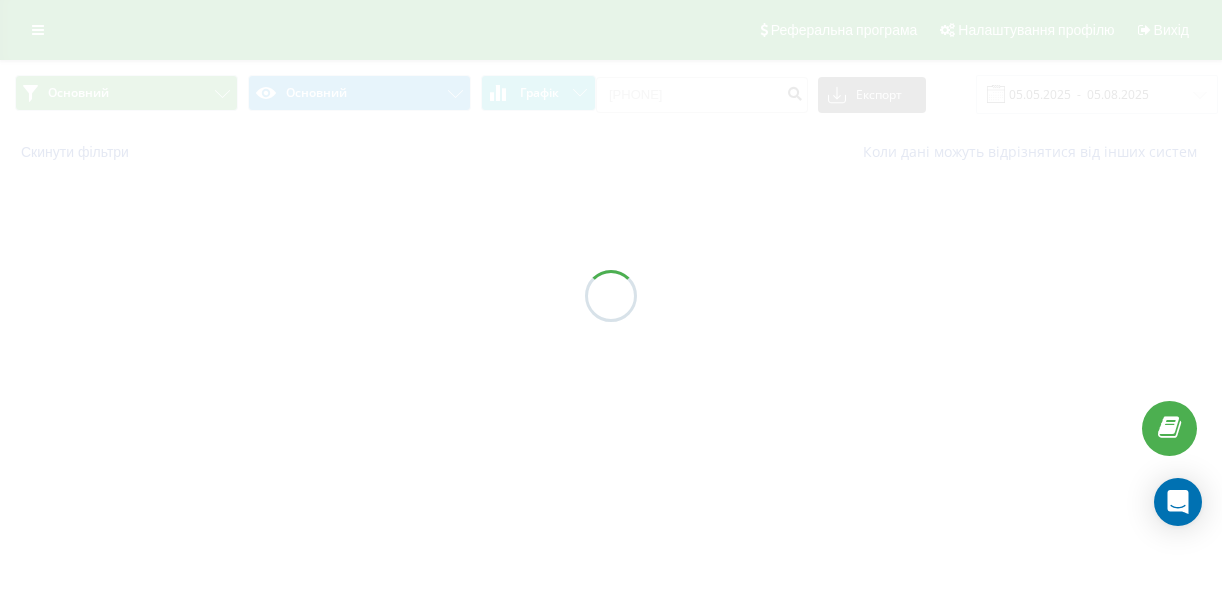scroll, scrollTop: 0, scrollLeft: 0, axis: both 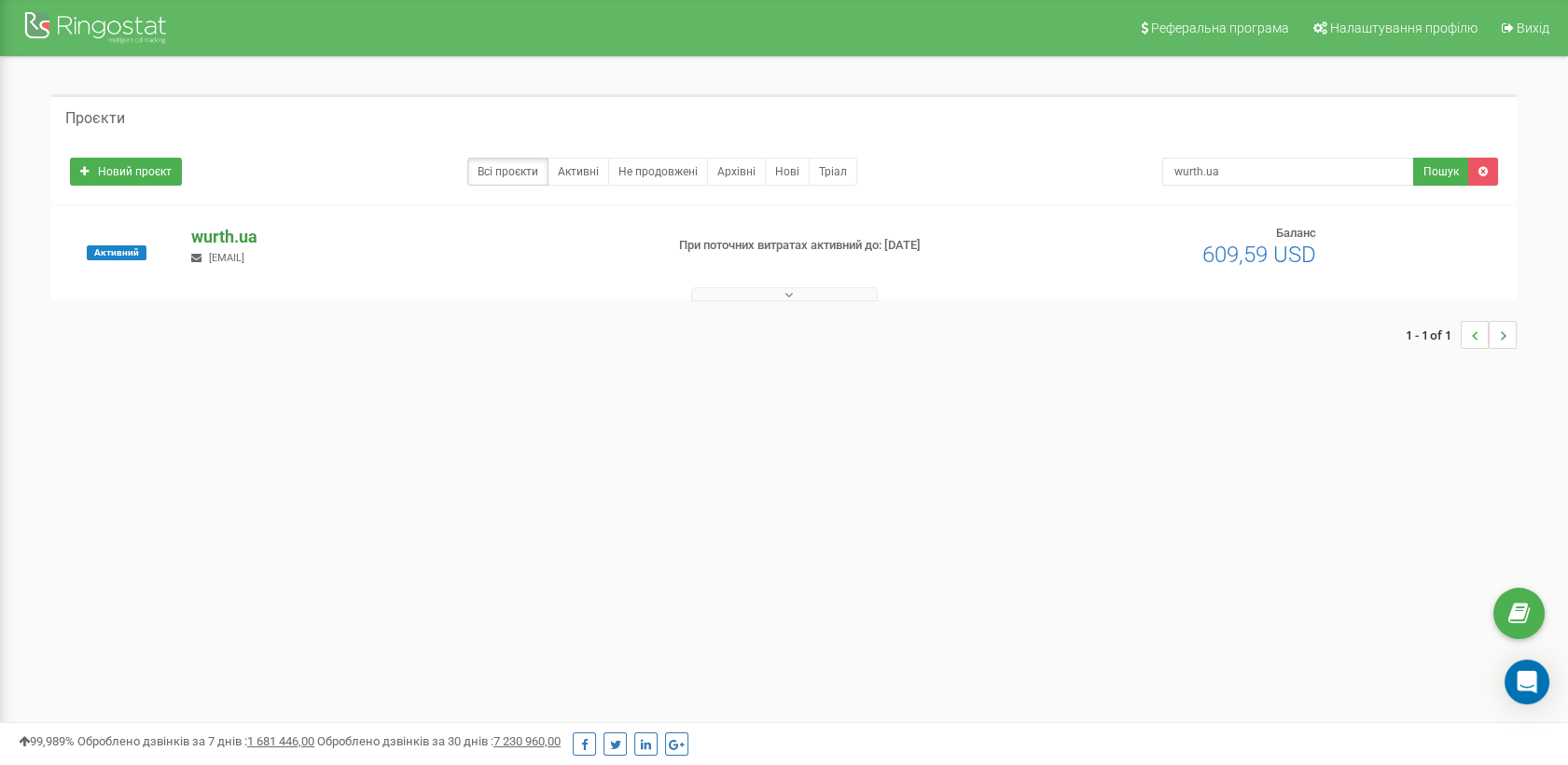 click on "wurth.ua" at bounding box center (420, 237) 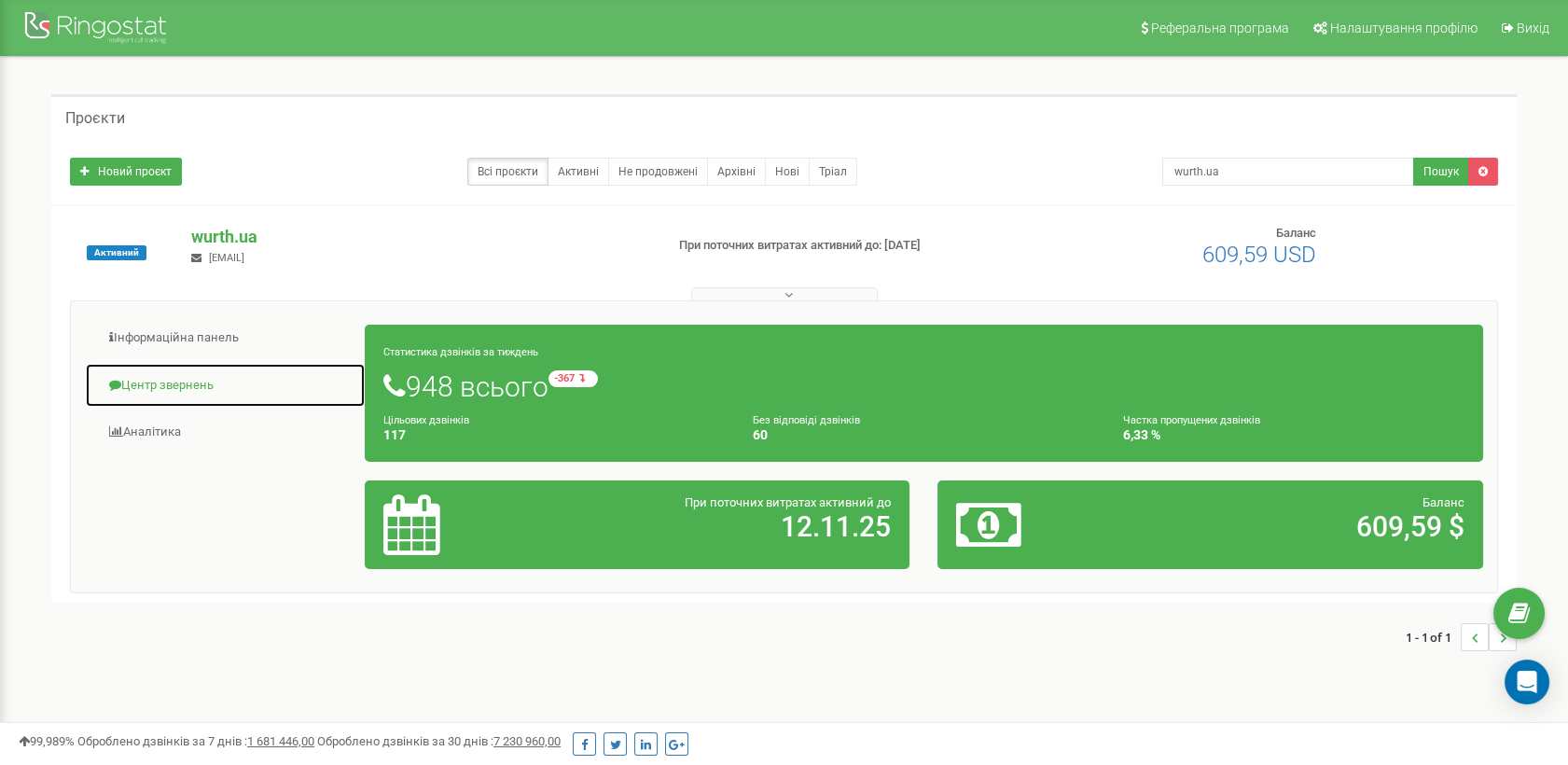 click on "Центр звернень" at bounding box center [225, 385] 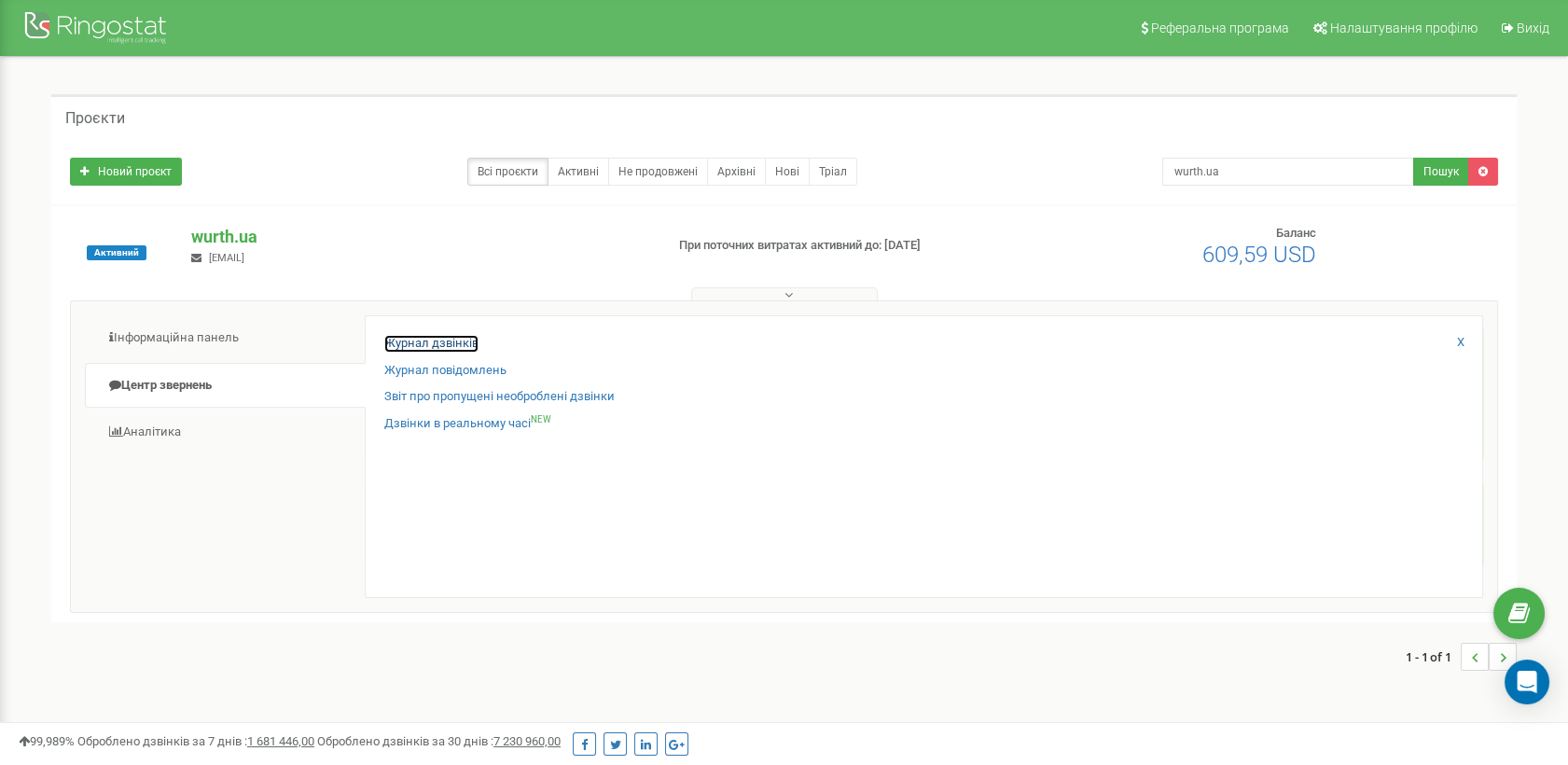 click on "Журнал дзвінків" at bounding box center (431, 343) 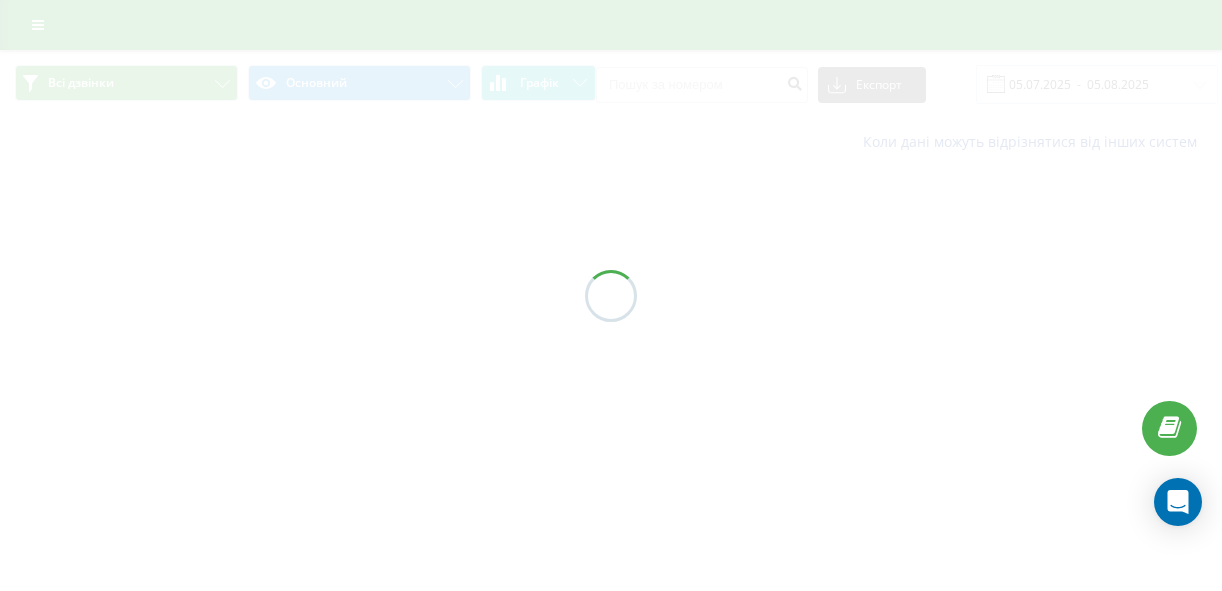 scroll, scrollTop: 0, scrollLeft: 0, axis: both 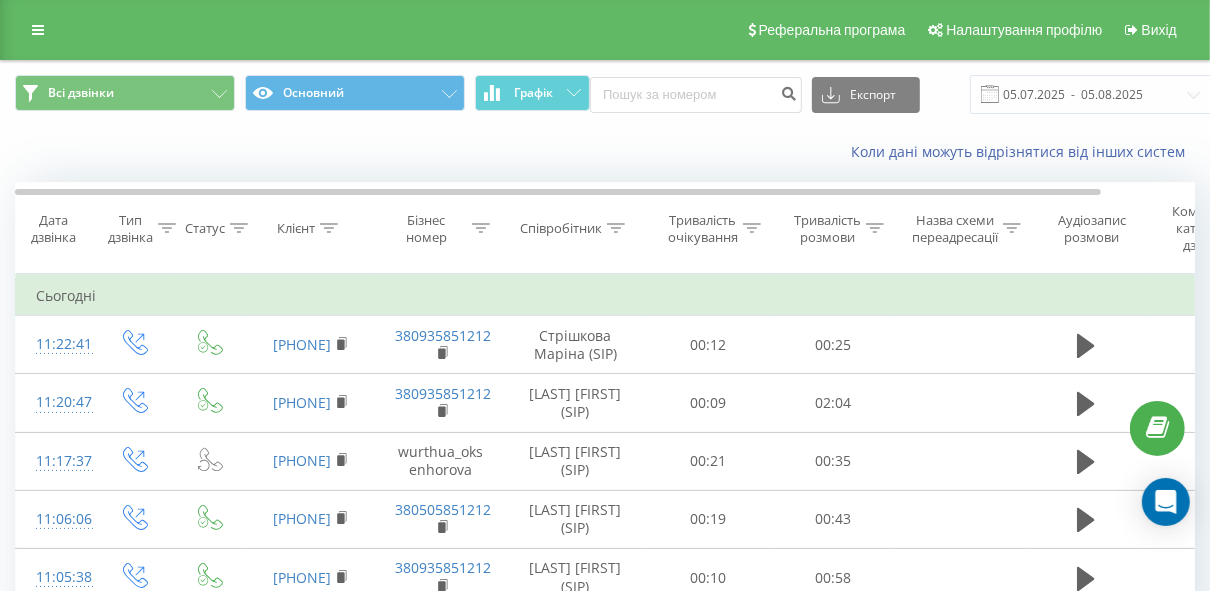 click 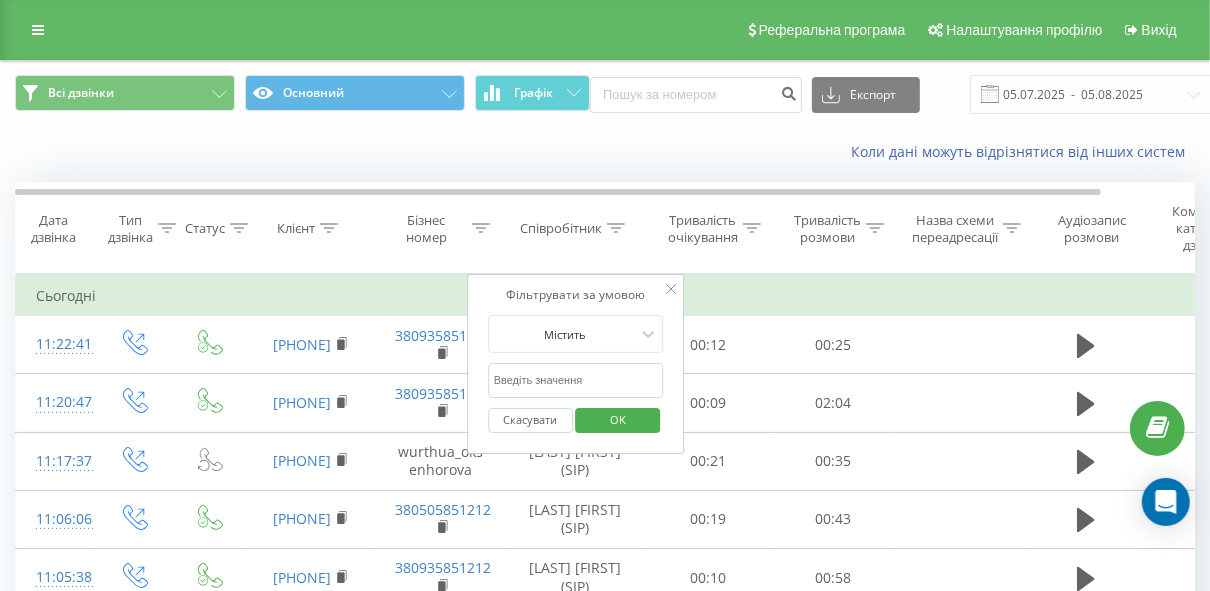 click at bounding box center [576, 380] 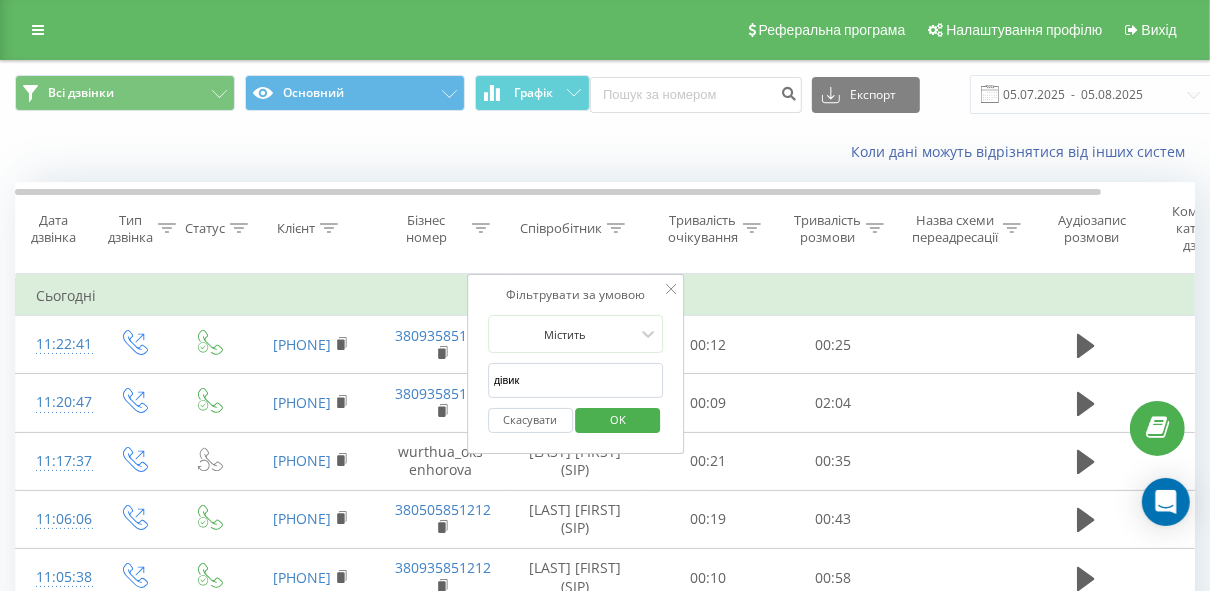 click on "OK" at bounding box center (618, 419) 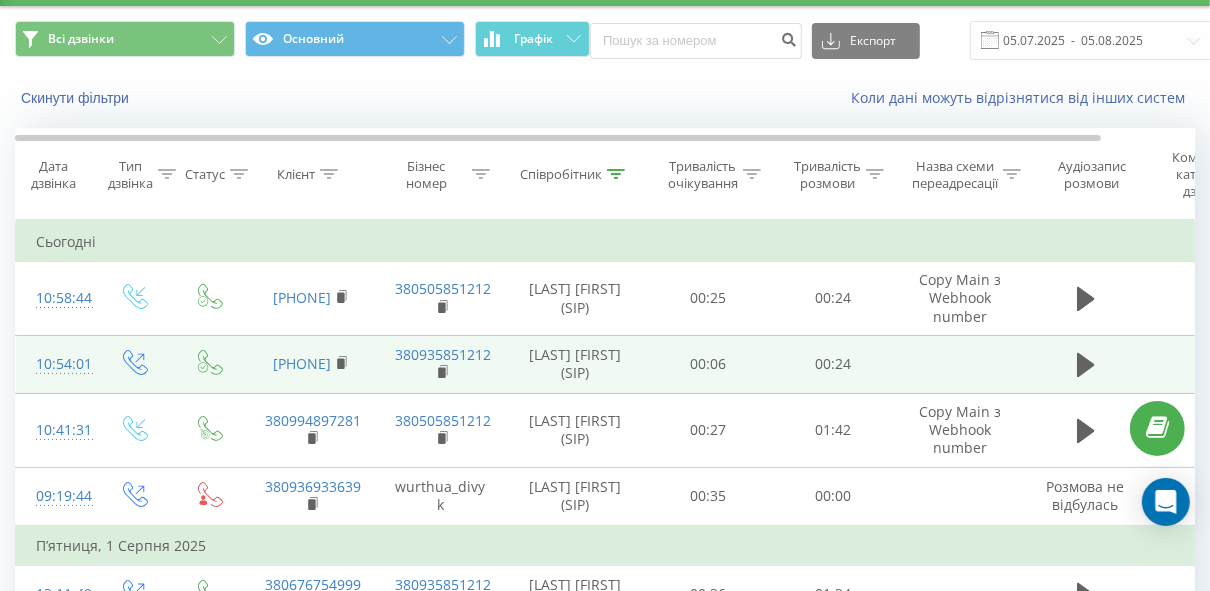 scroll, scrollTop: 80, scrollLeft: 0, axis: vertical 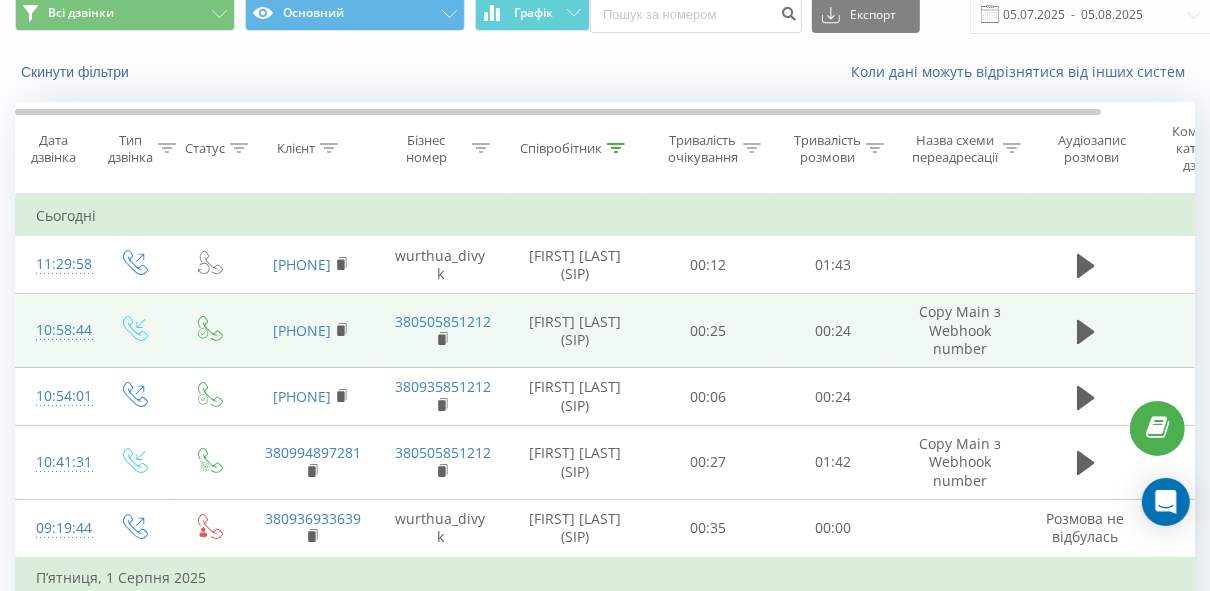 click on "00:24" at bounding box center (833, 331) 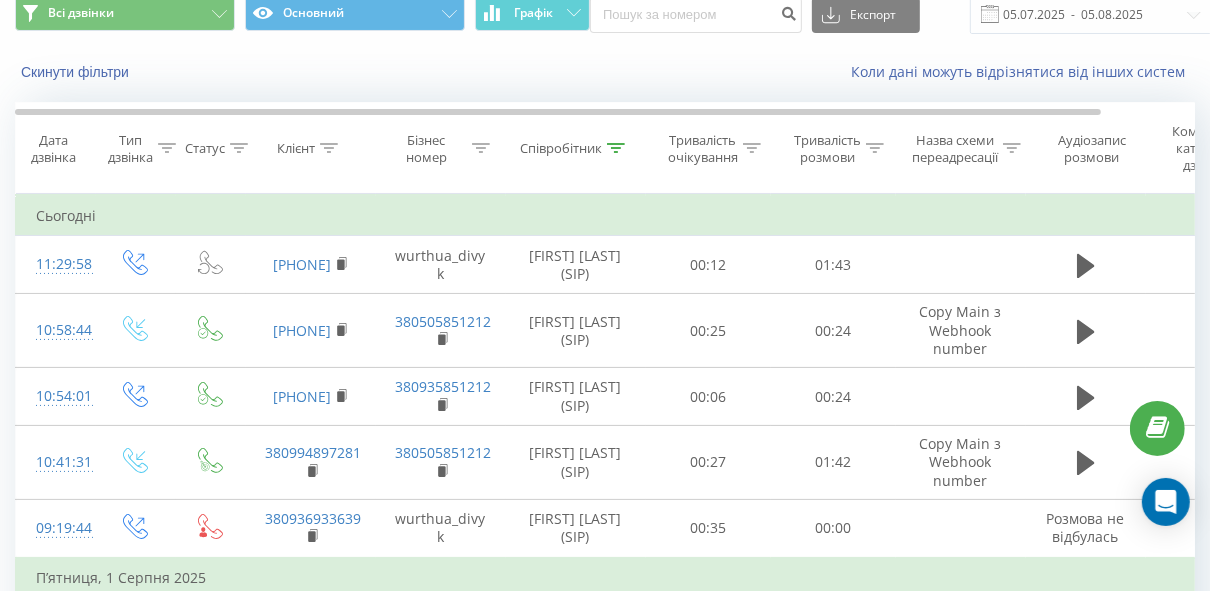 drag, startPoint x: 808, startPoint y: 301, endPoint x: 716, endPoint y: 201, distance: 135.88231 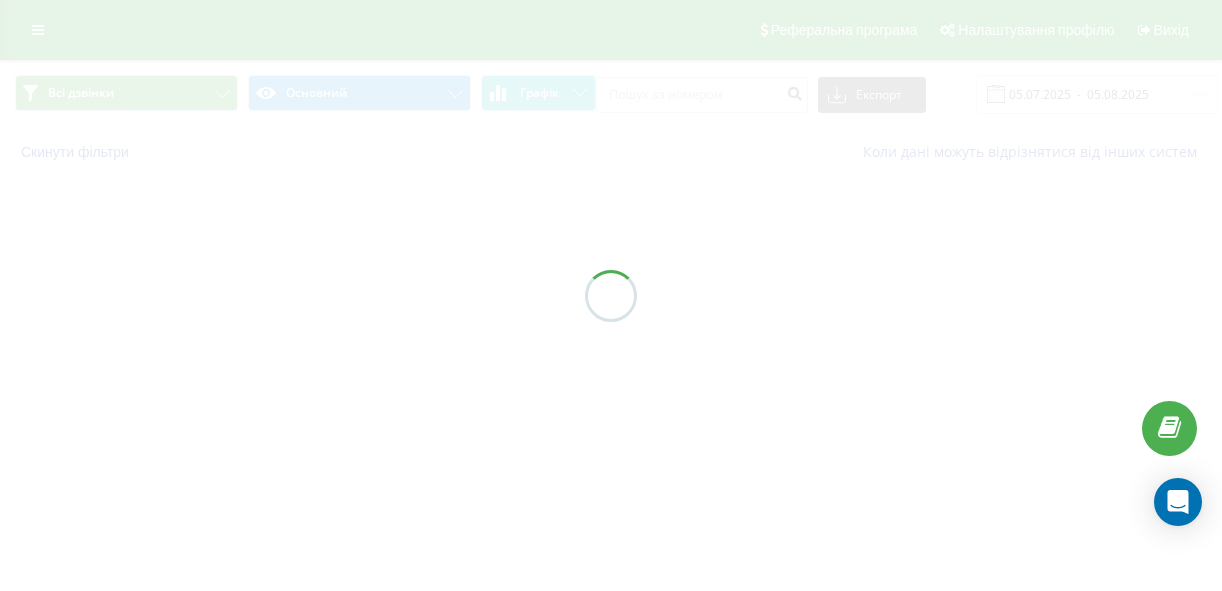 scroll, scrollTop: 0, scrollLeft: 0, axis: both 